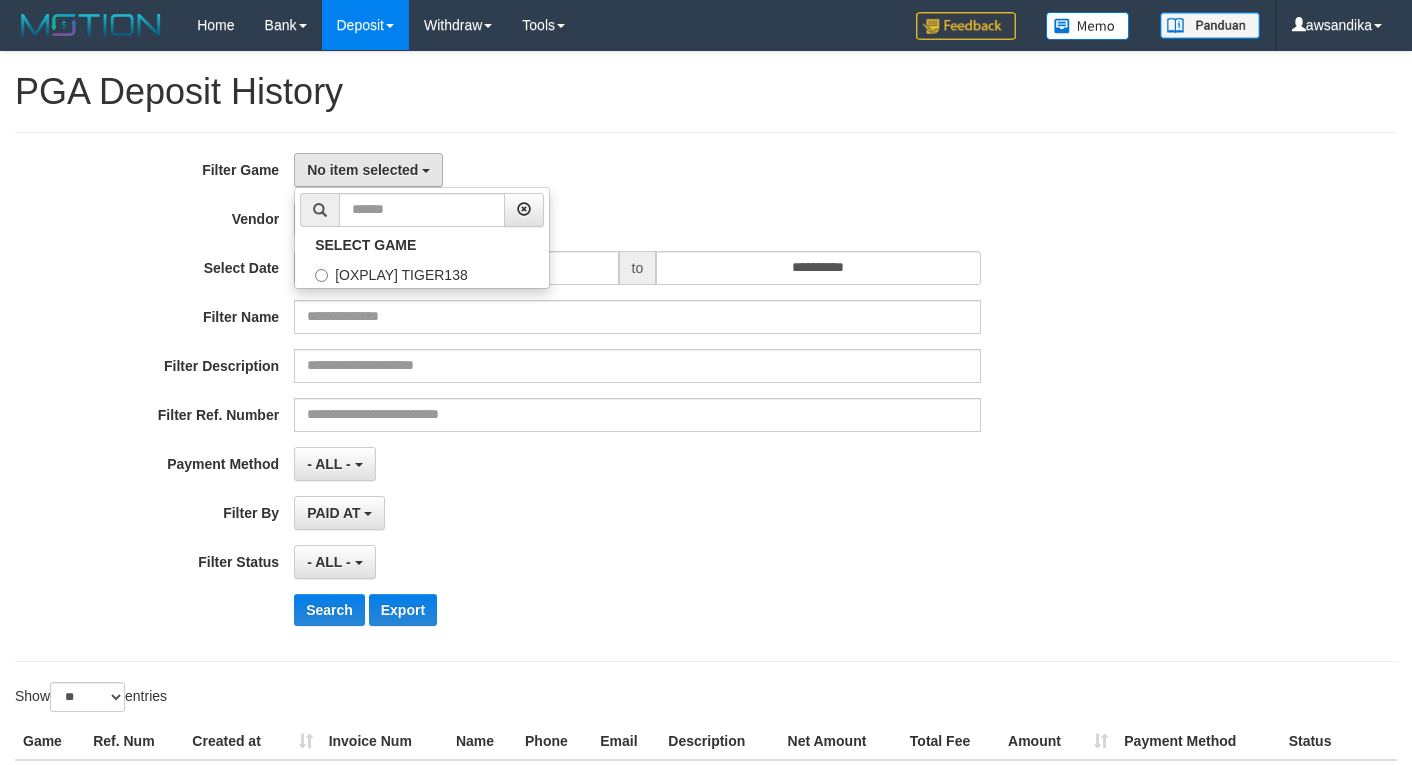 select 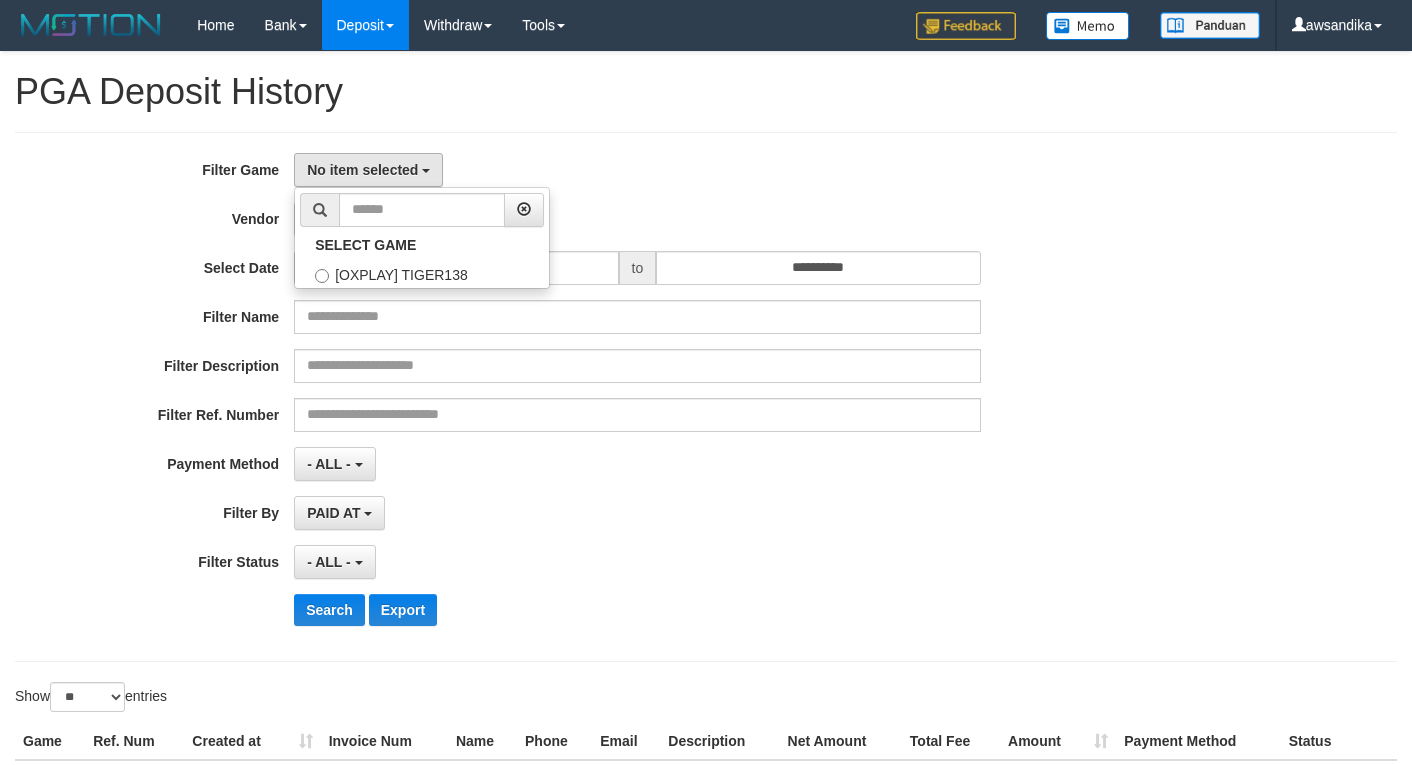 scroll, scrollTop: 0, scrollLeft: 0, axis: both 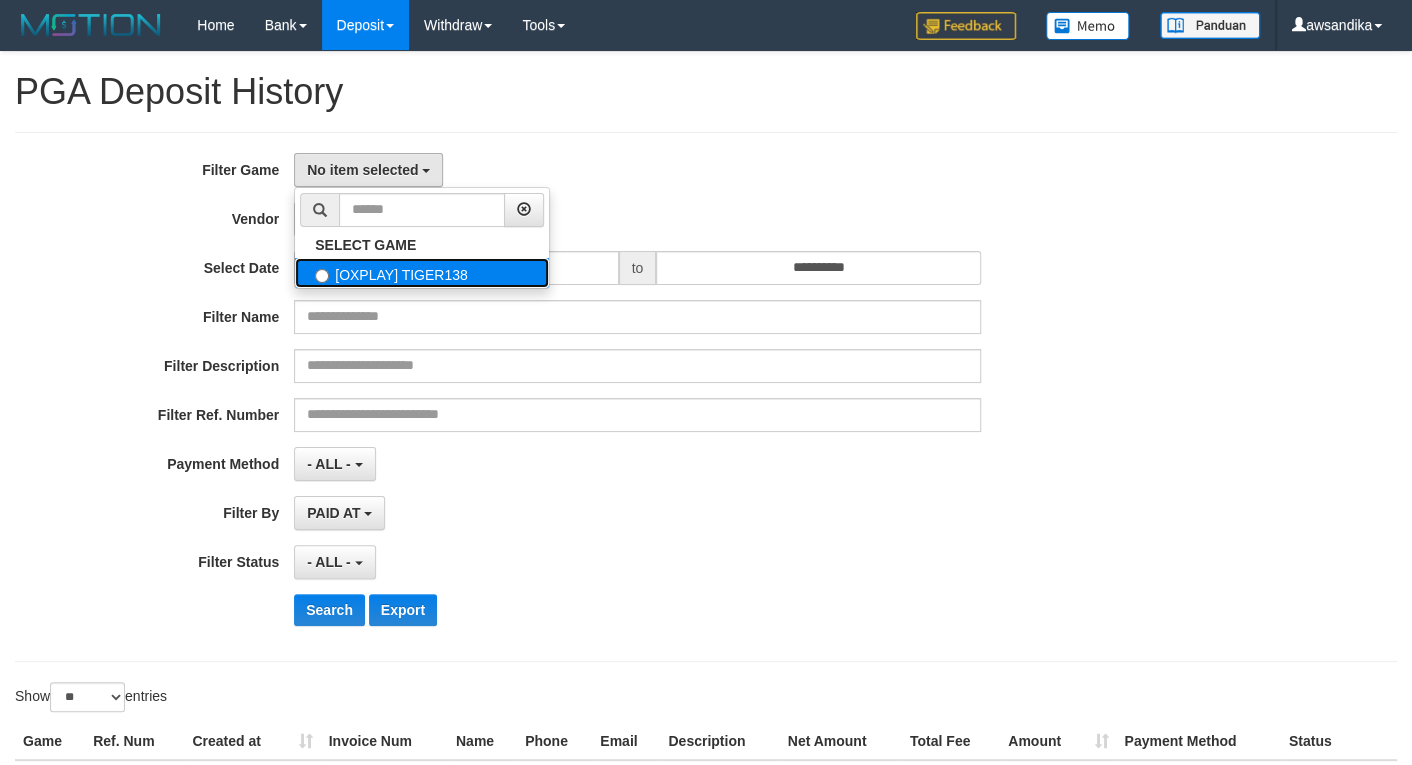 click on "[OXPLAY] TIGER138" at bounding box center (422, 273) 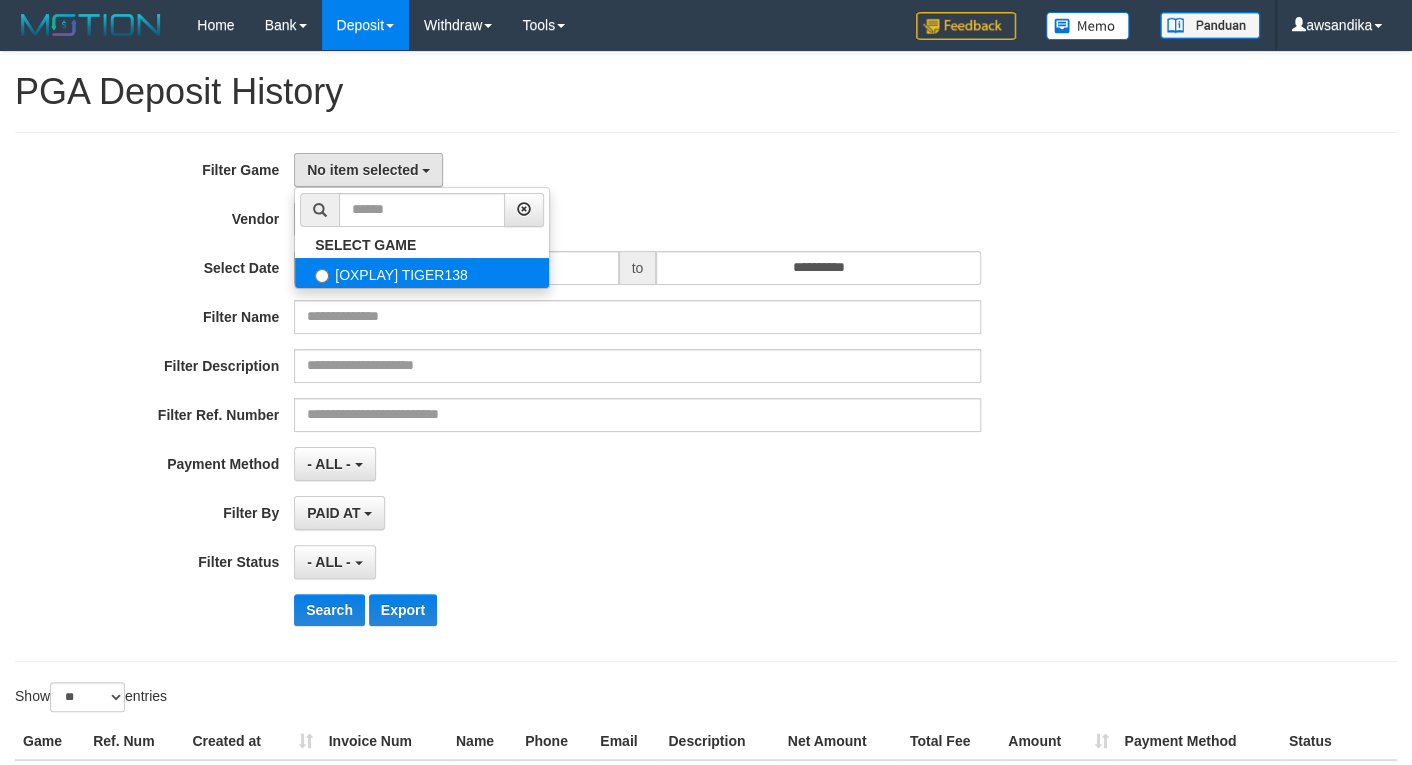 select on "***" 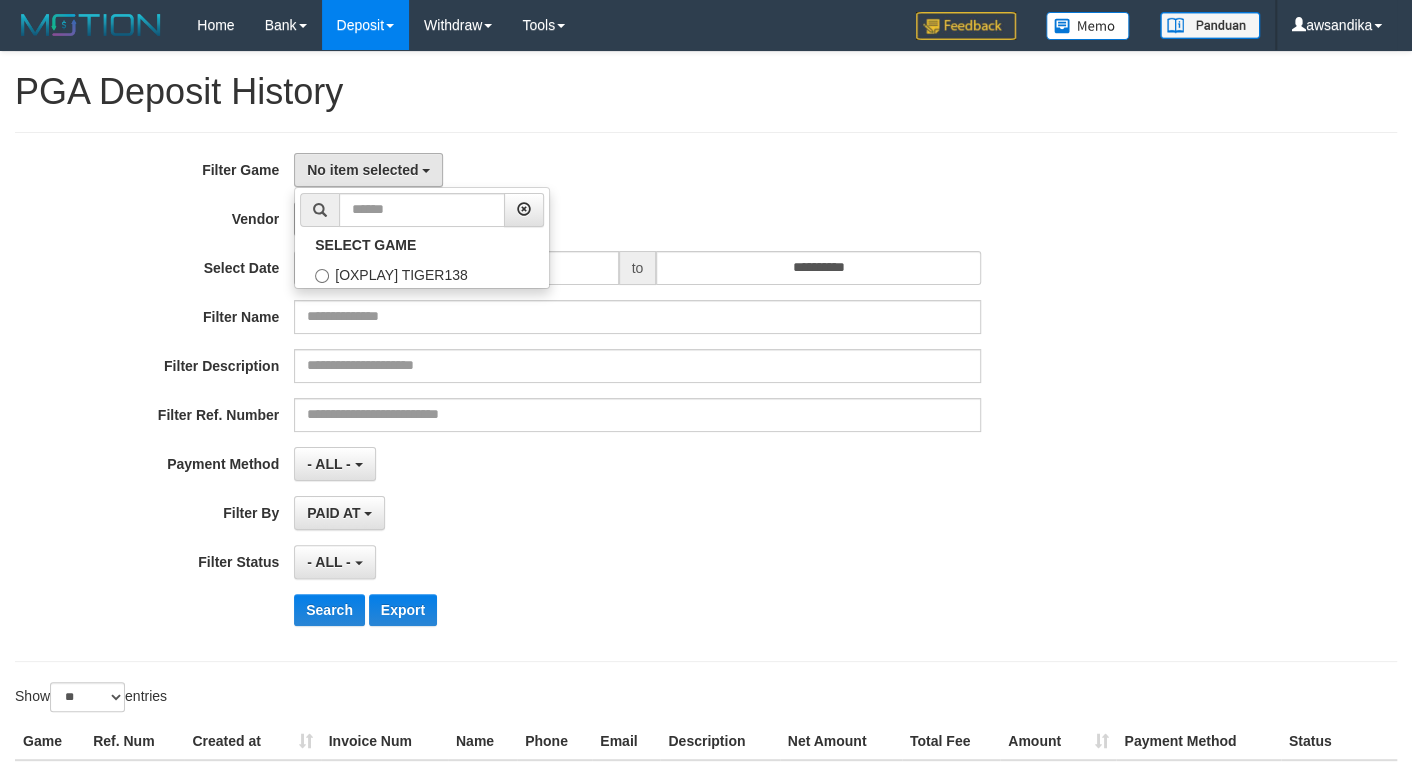 scroll, scrollTop: 18, scrollLeft: 0, axis: vertical 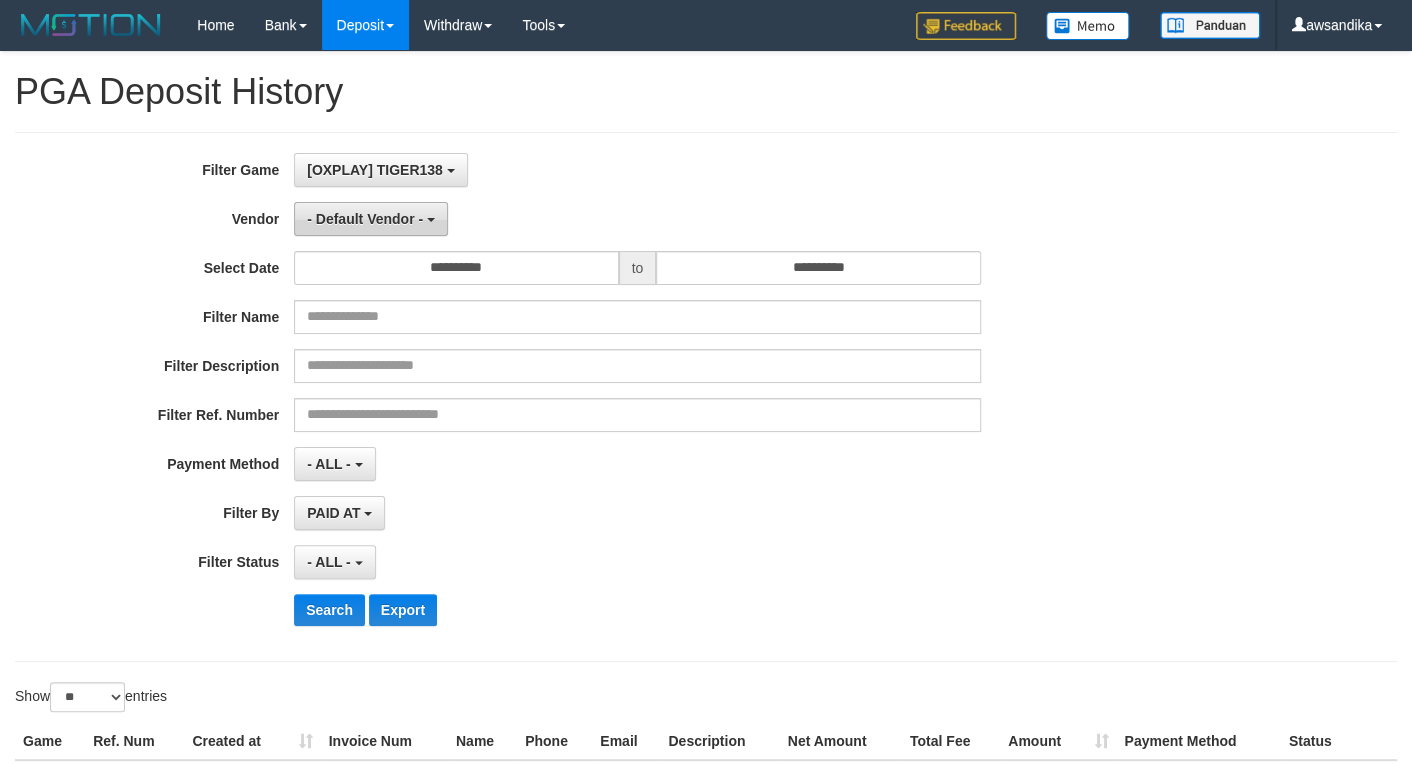 click on "- Default Vendor -" at bounding box center [365, 219] 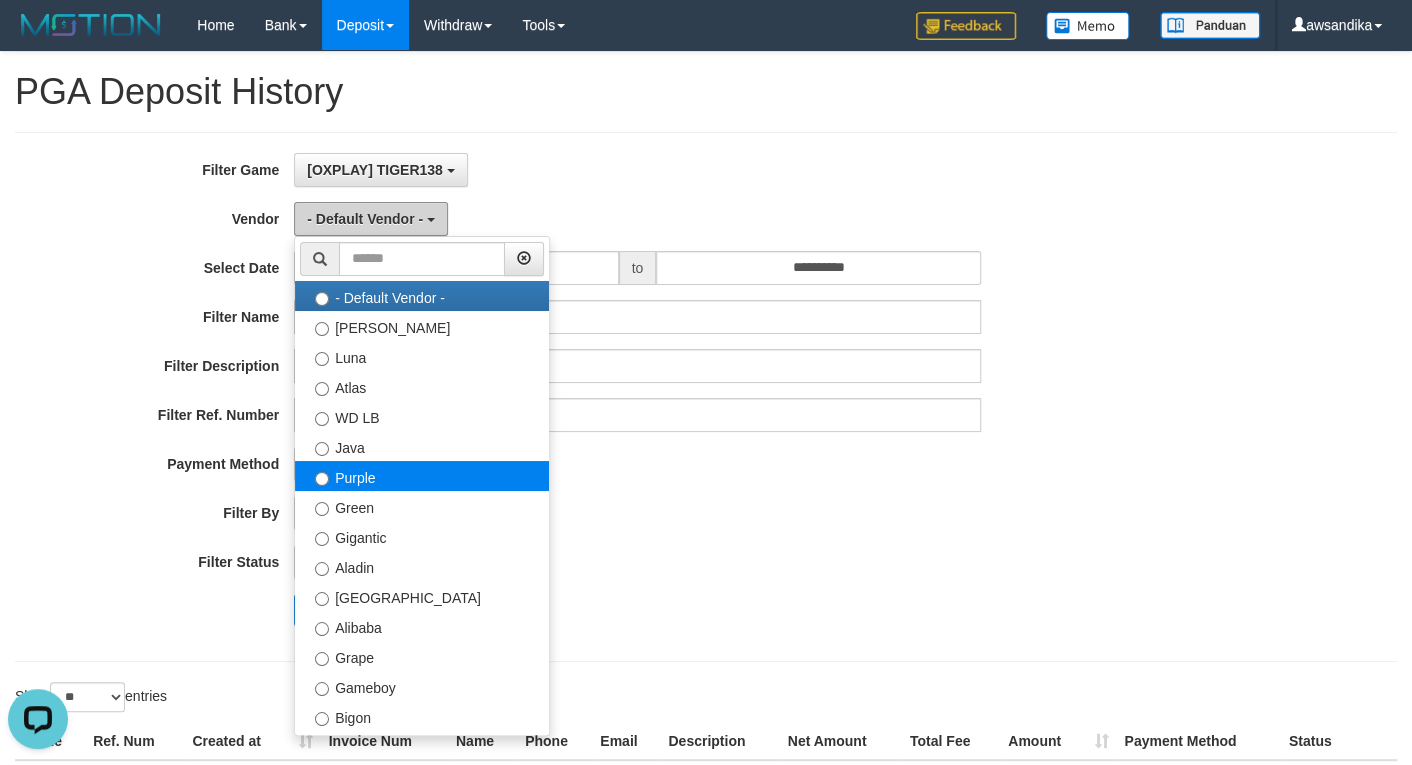 scroll, scrollTop: 0, scrollLeft: 0, axis: both 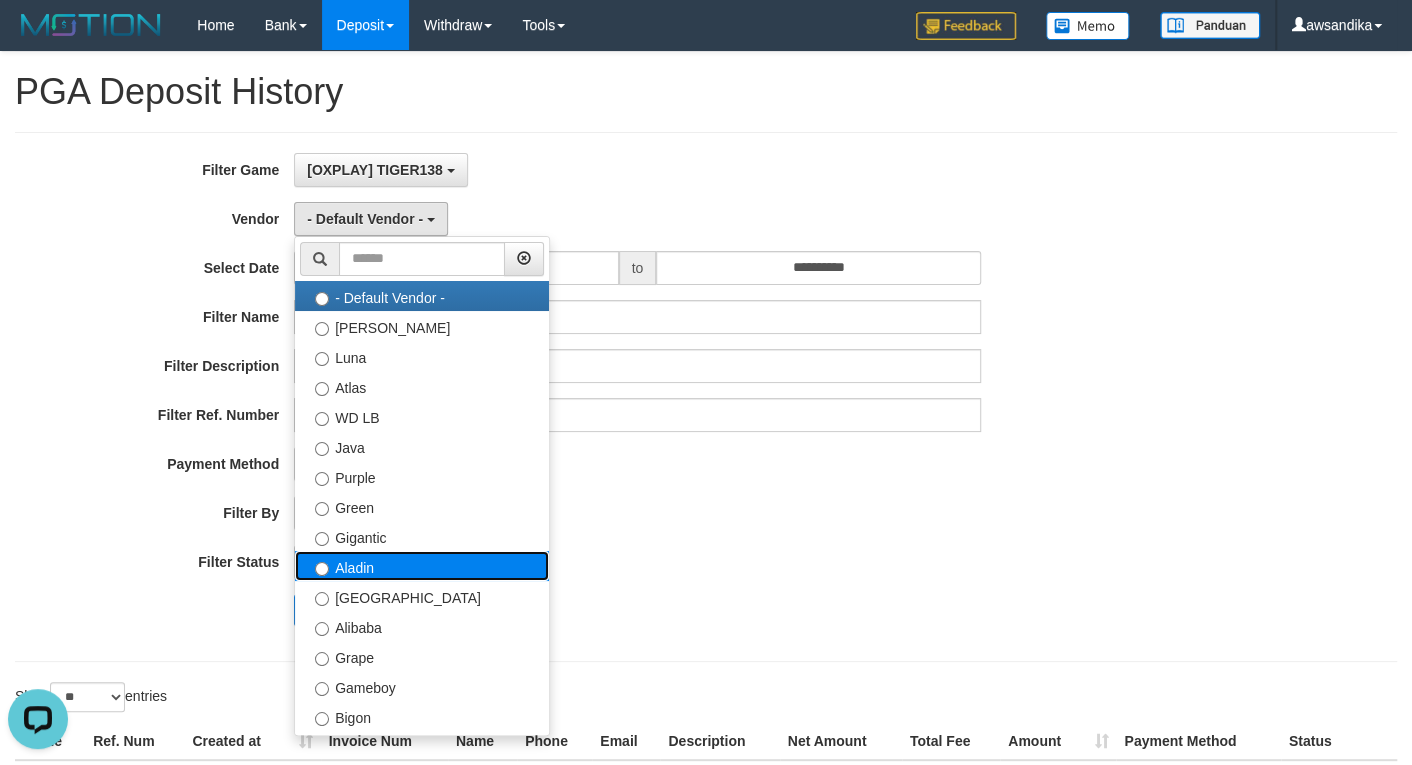 click on "Aladin" at bounding box center [422, 566] 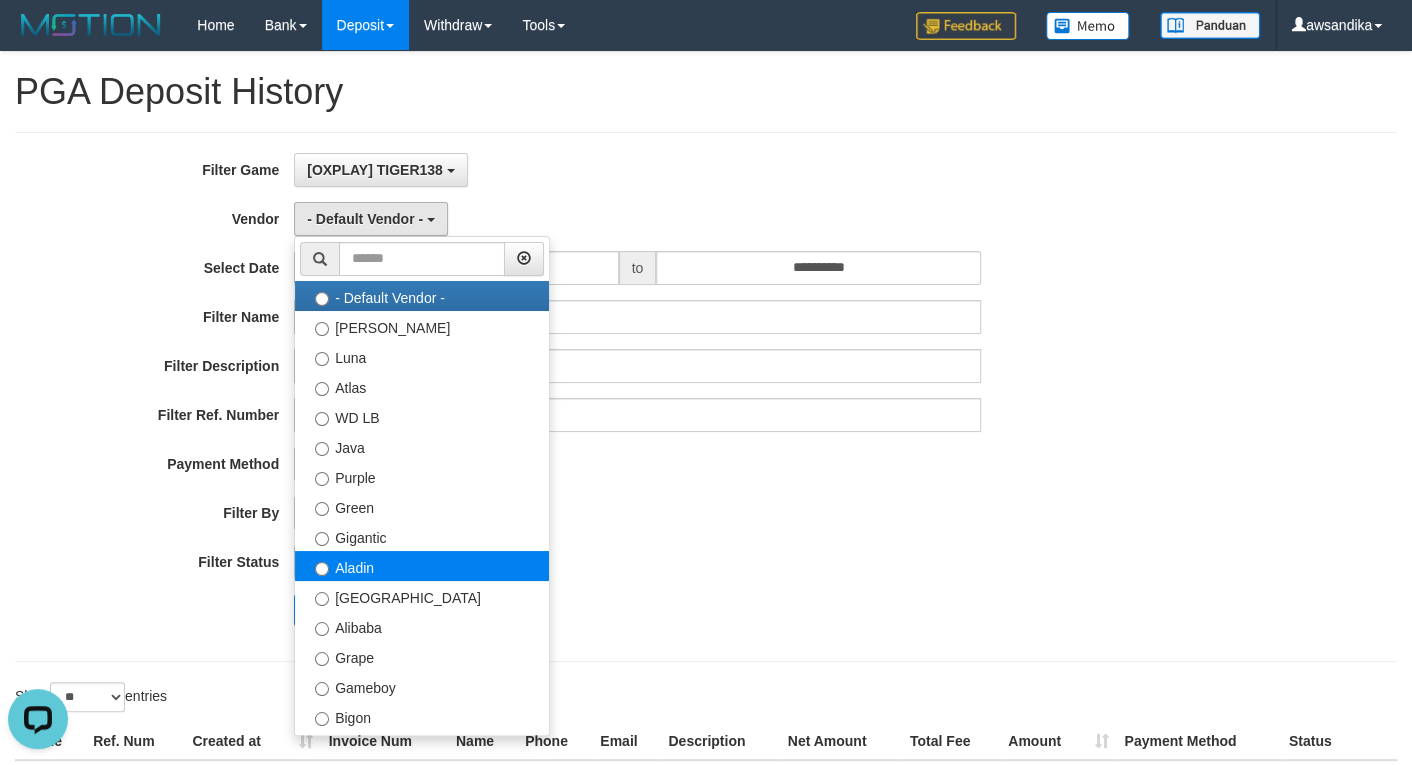 select on "**********" 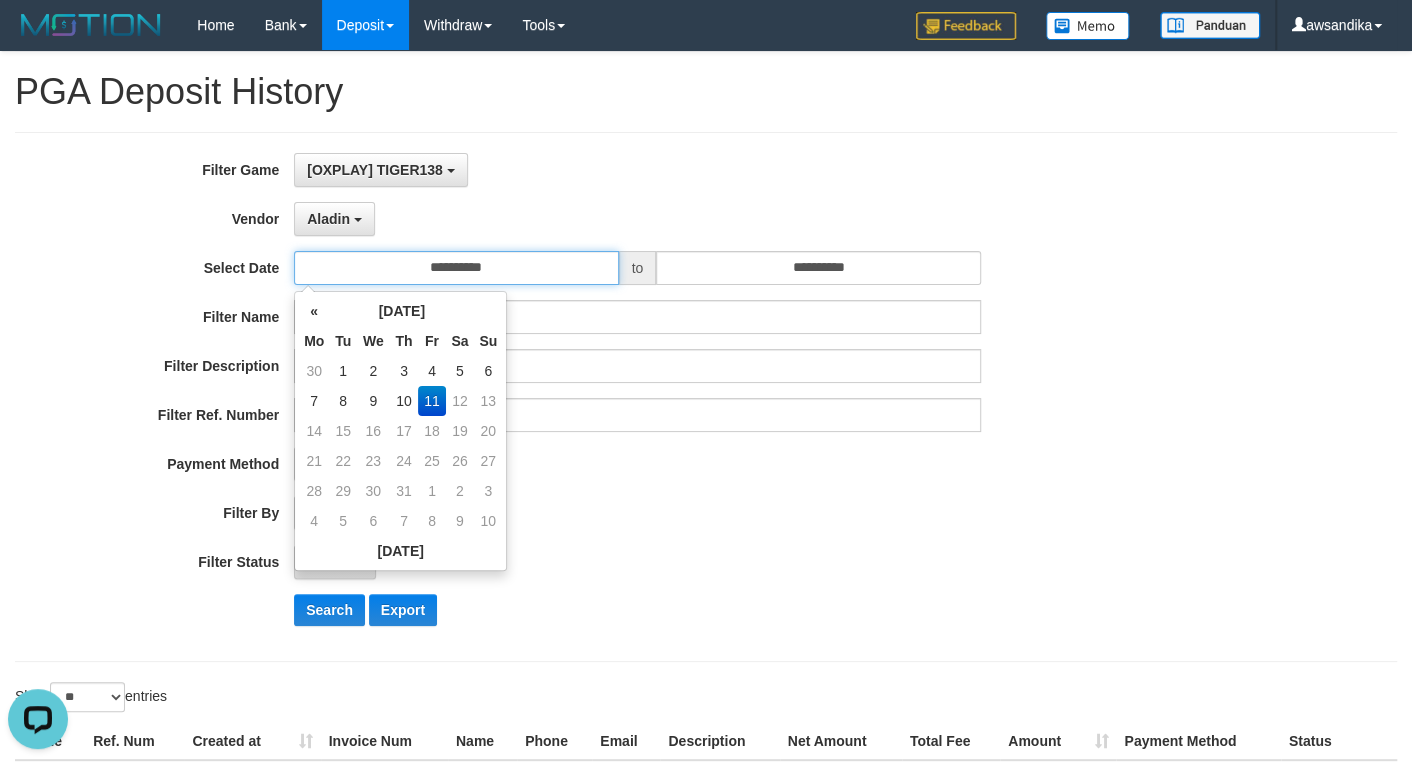 click on "**********" at bounding box center [456, 268] 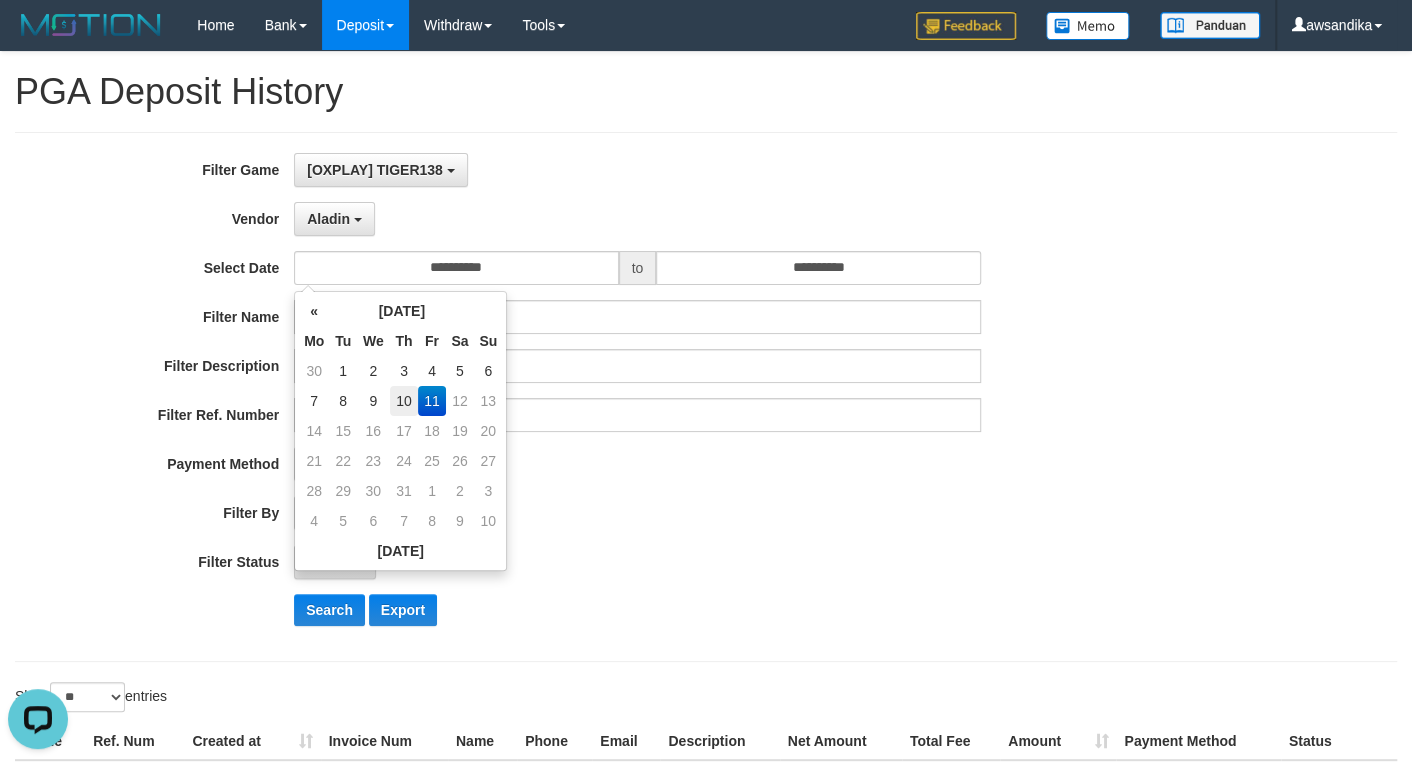 click on "10" at bounding box center [404, 401] 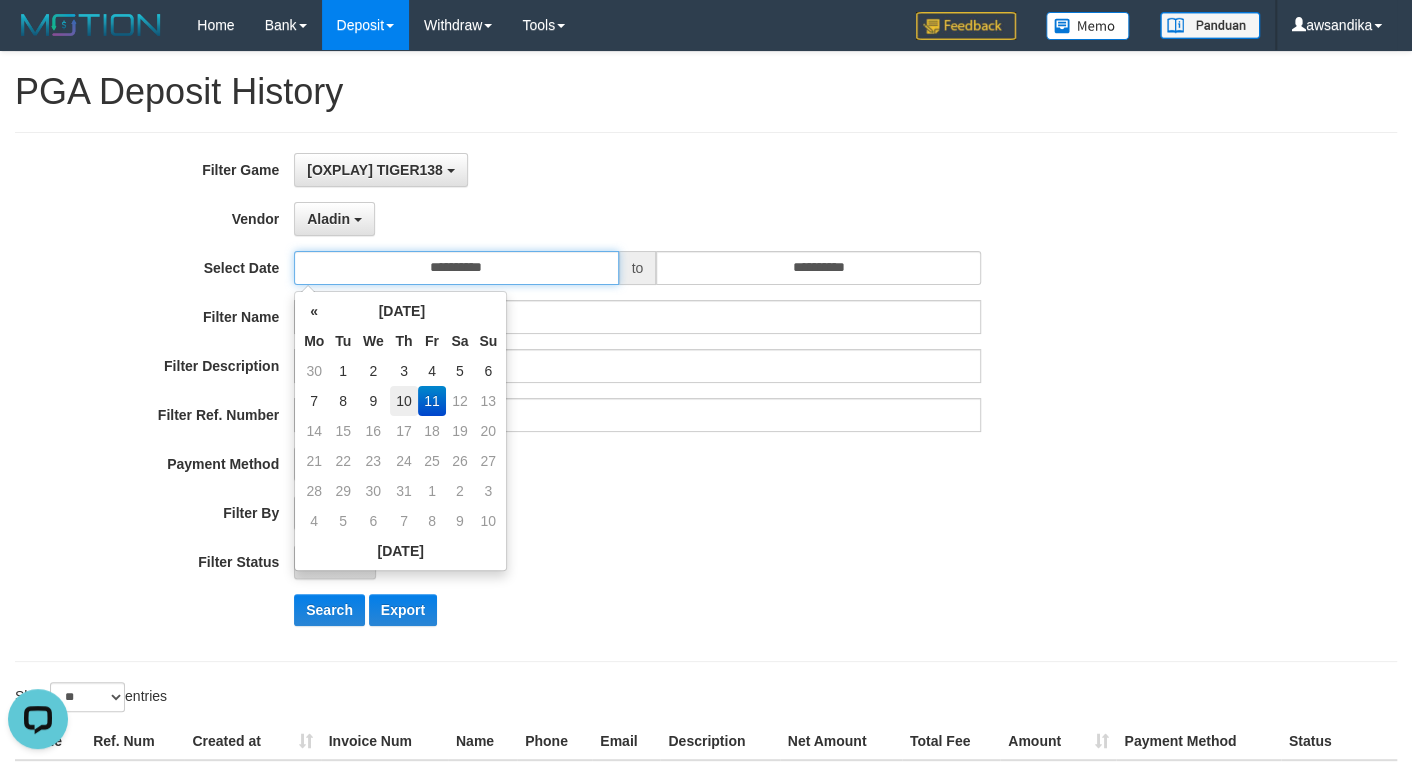 type on "**********" 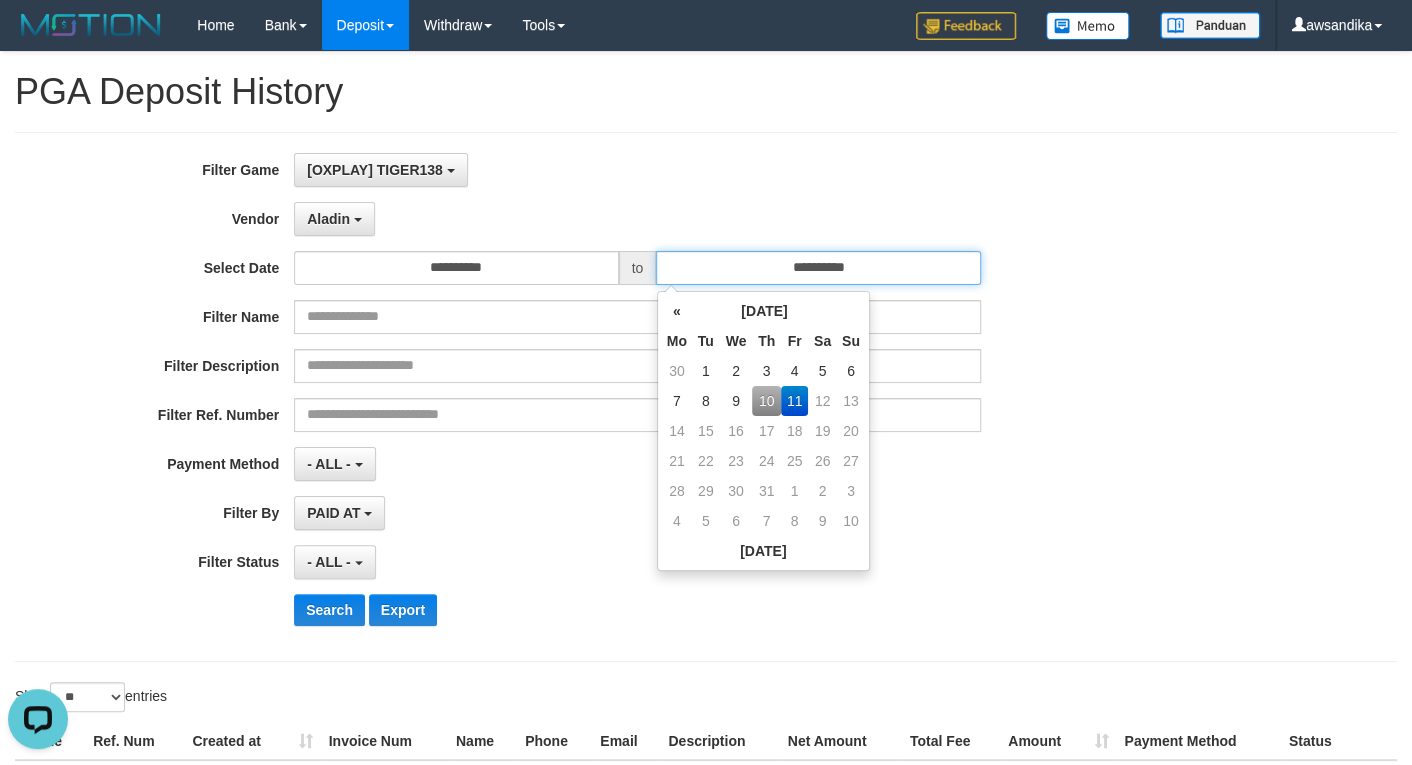 click on "**********" at bounding box center [818, 268] 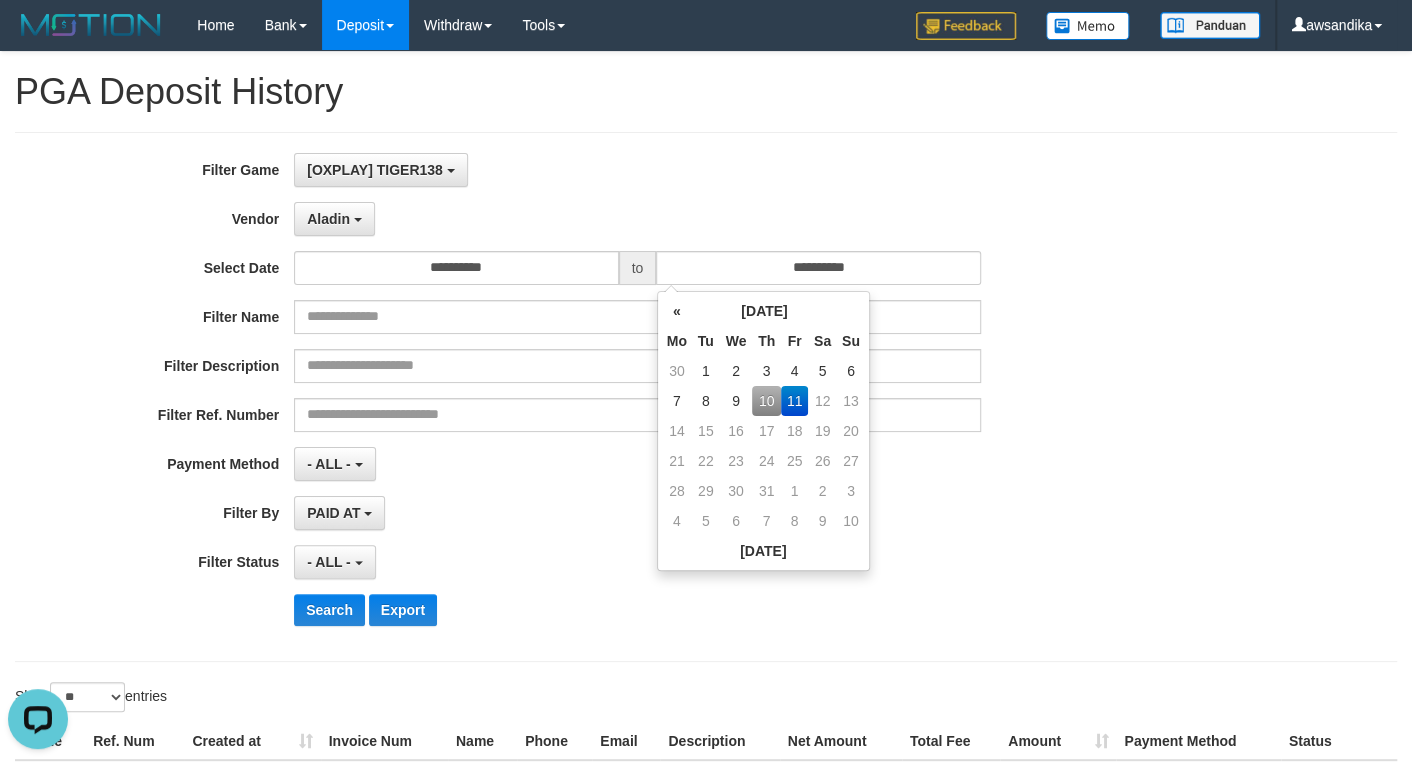click on "10" at bounding box center (766, 401) 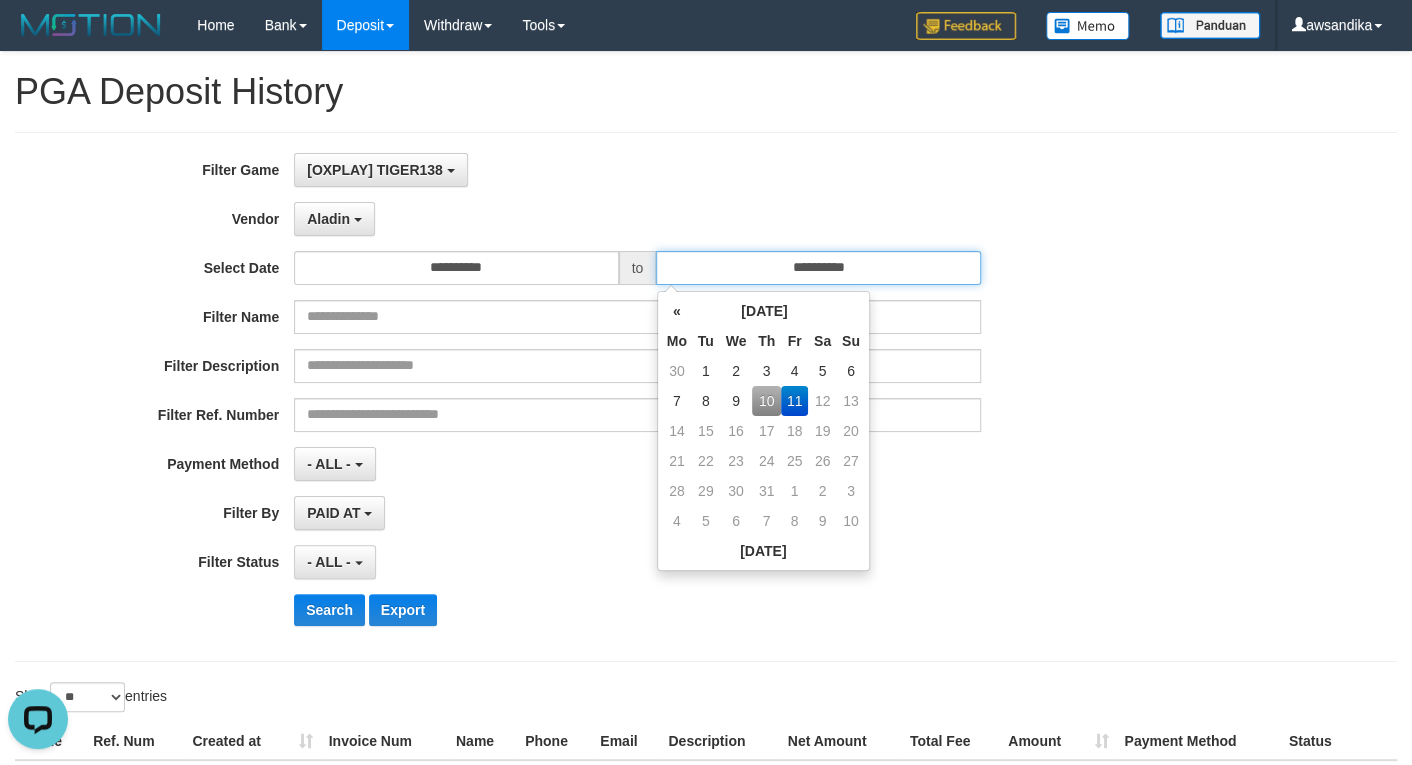 type on "**********" 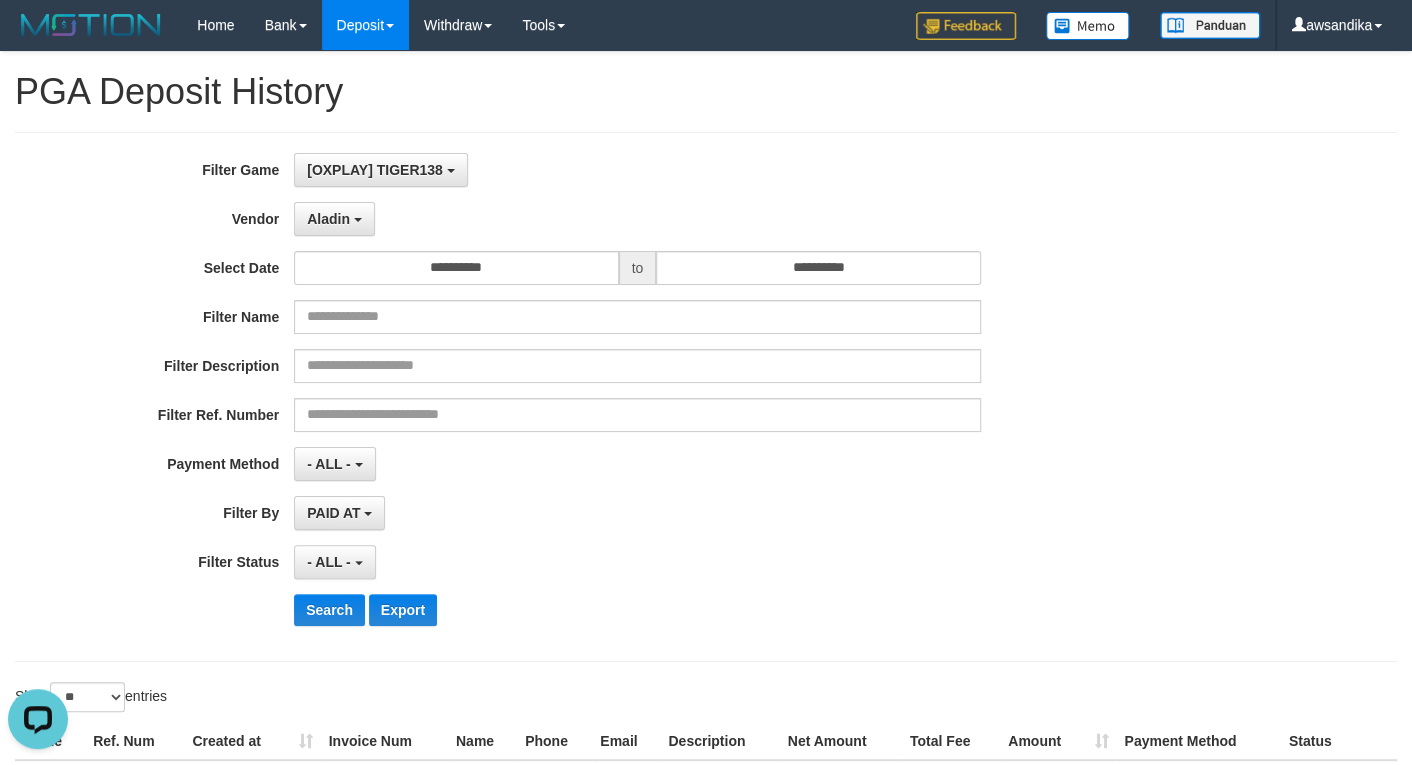 click on "PAID AT
PAID AT
CREATED AT" at bounding box center (637, 513) 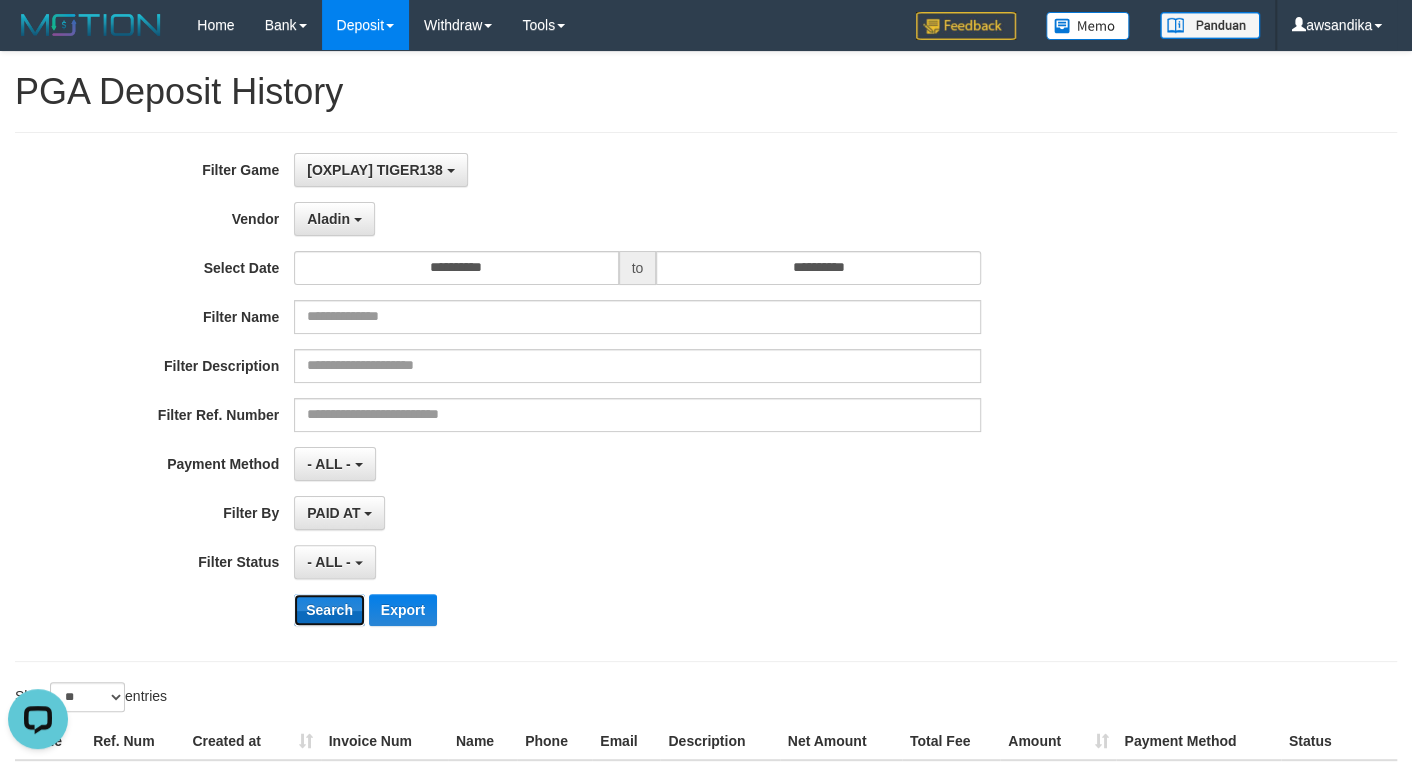 click on "Search" at bounding box center (329, 610) 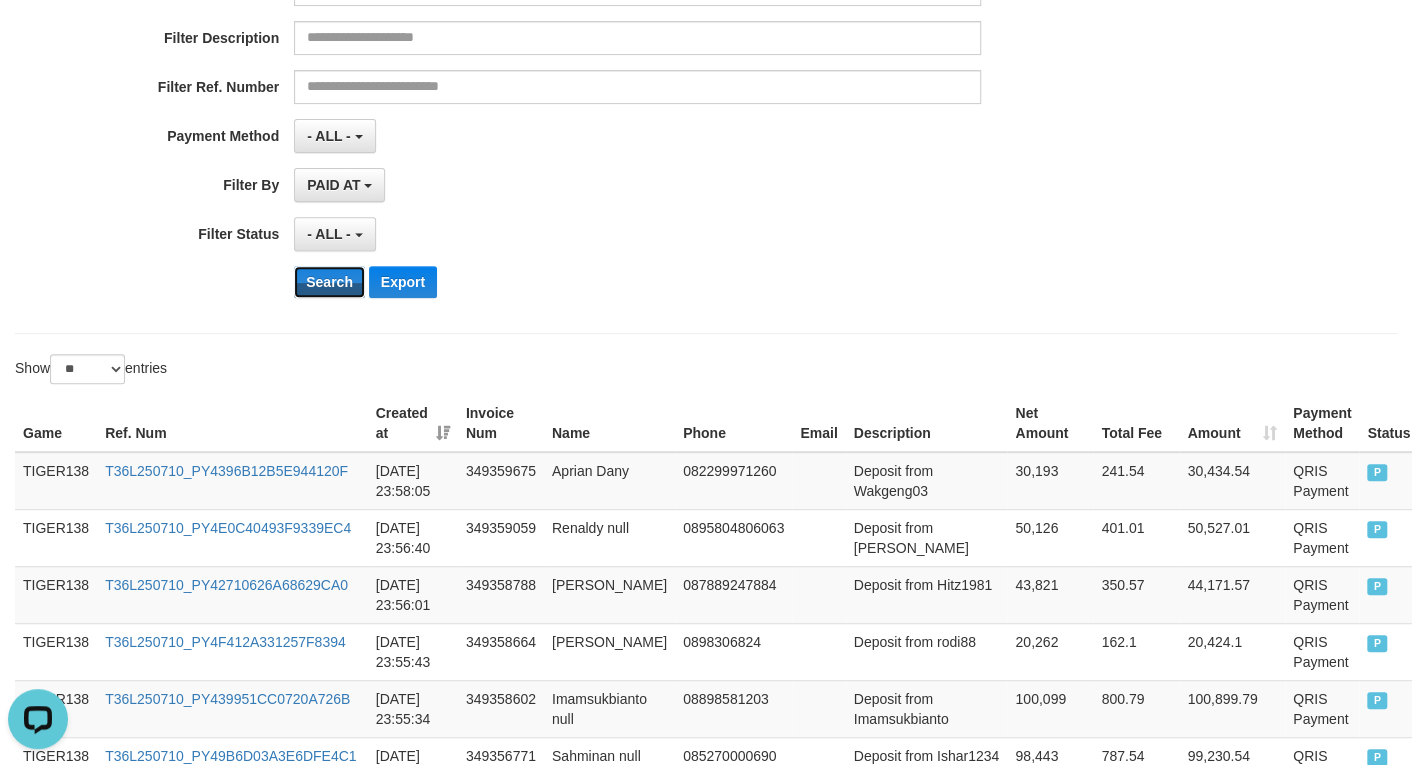 scroll, scrollTop: 350, scrollLeft: 0, axis: vertical 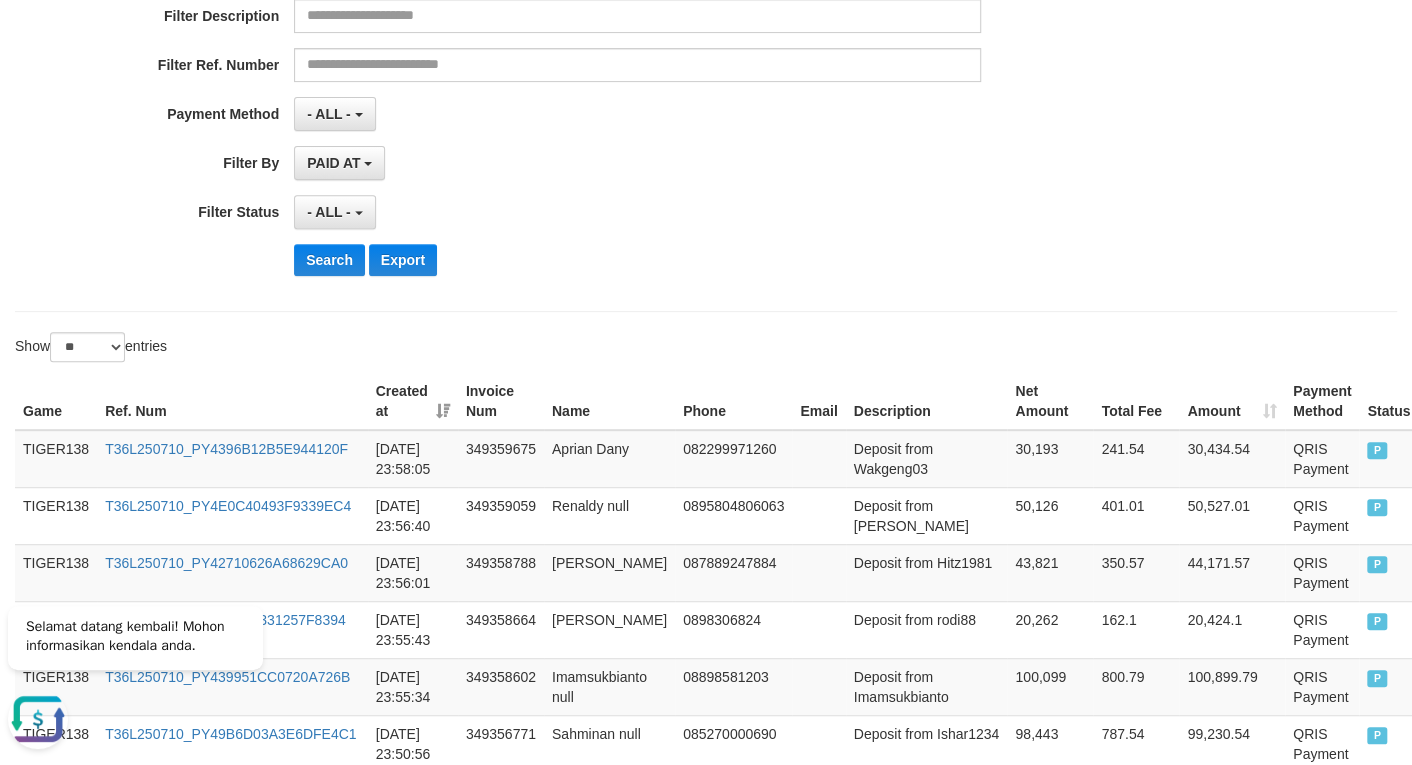 click on "**********" at bounding box center [706, 831] 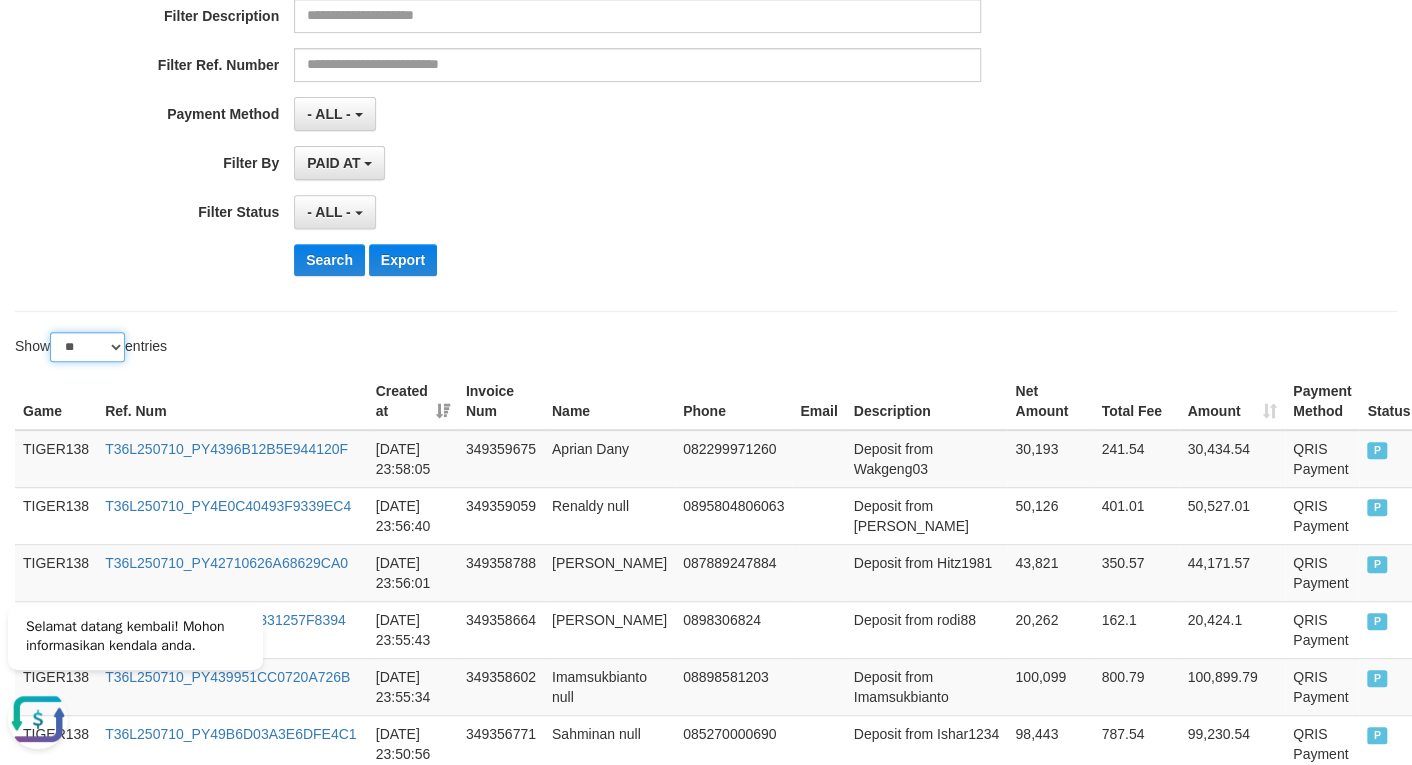 click on "** ** ** ***" at bounding box center (87, 347) 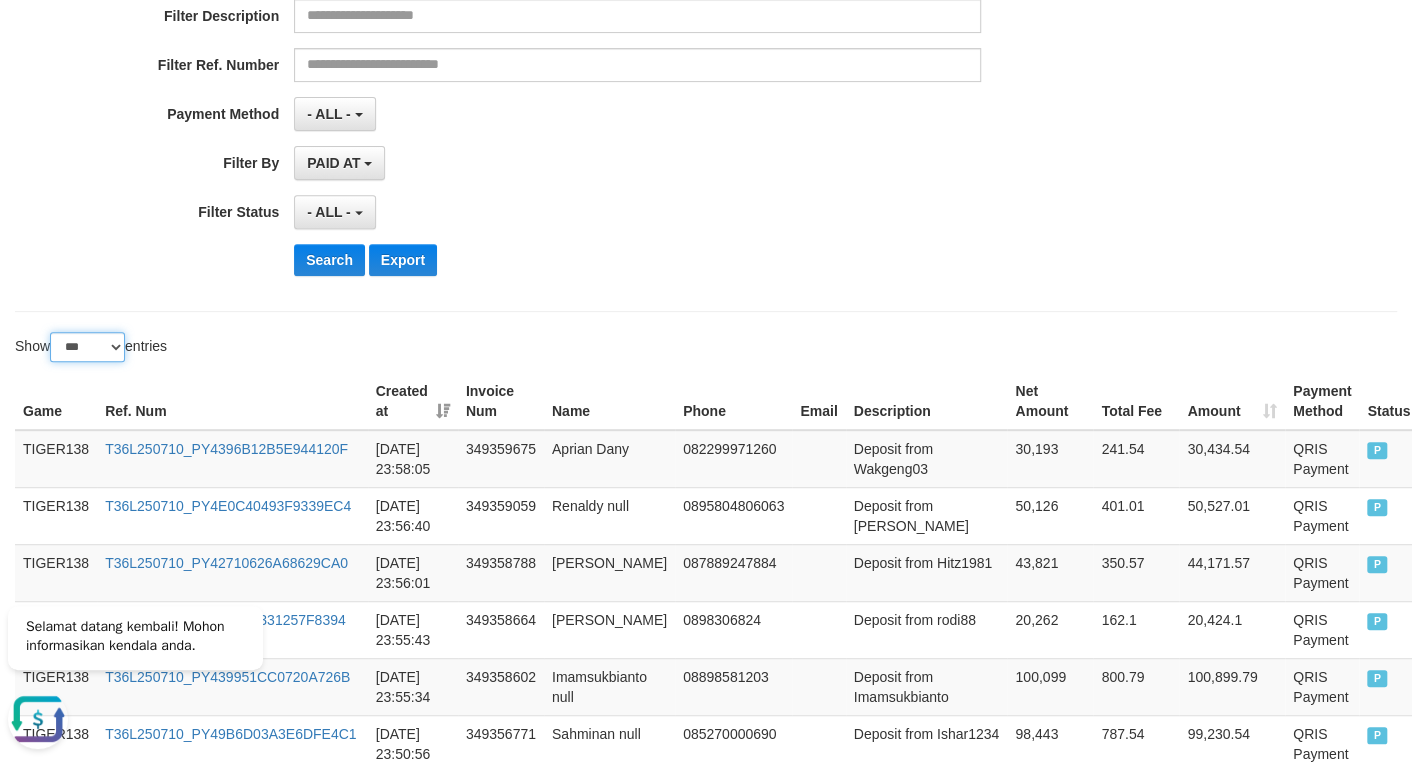 click on "***" at bounding box center (0, 0) 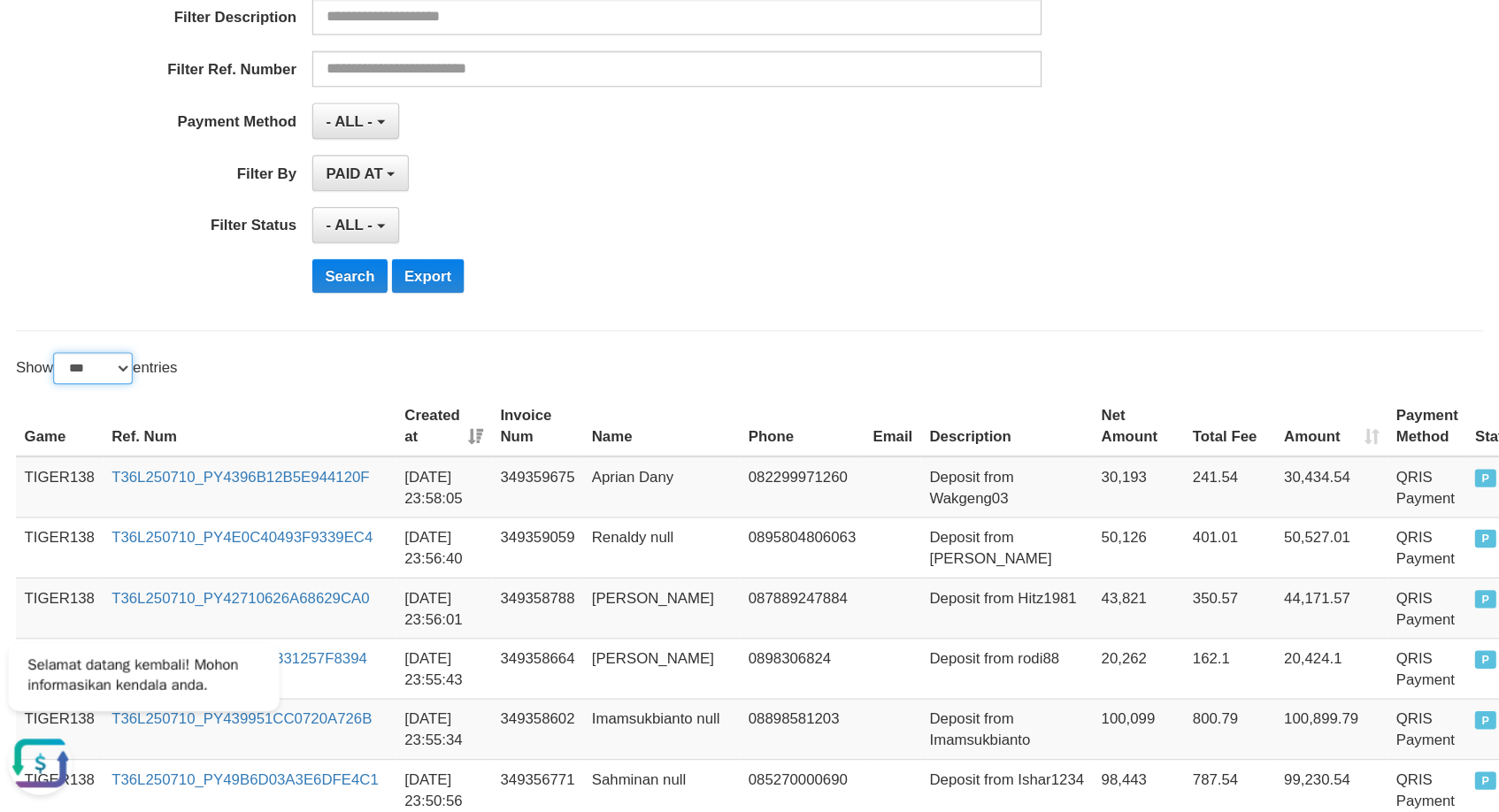 scroll, scrollTop: 311, scrollLeft: 0, axis: vertical 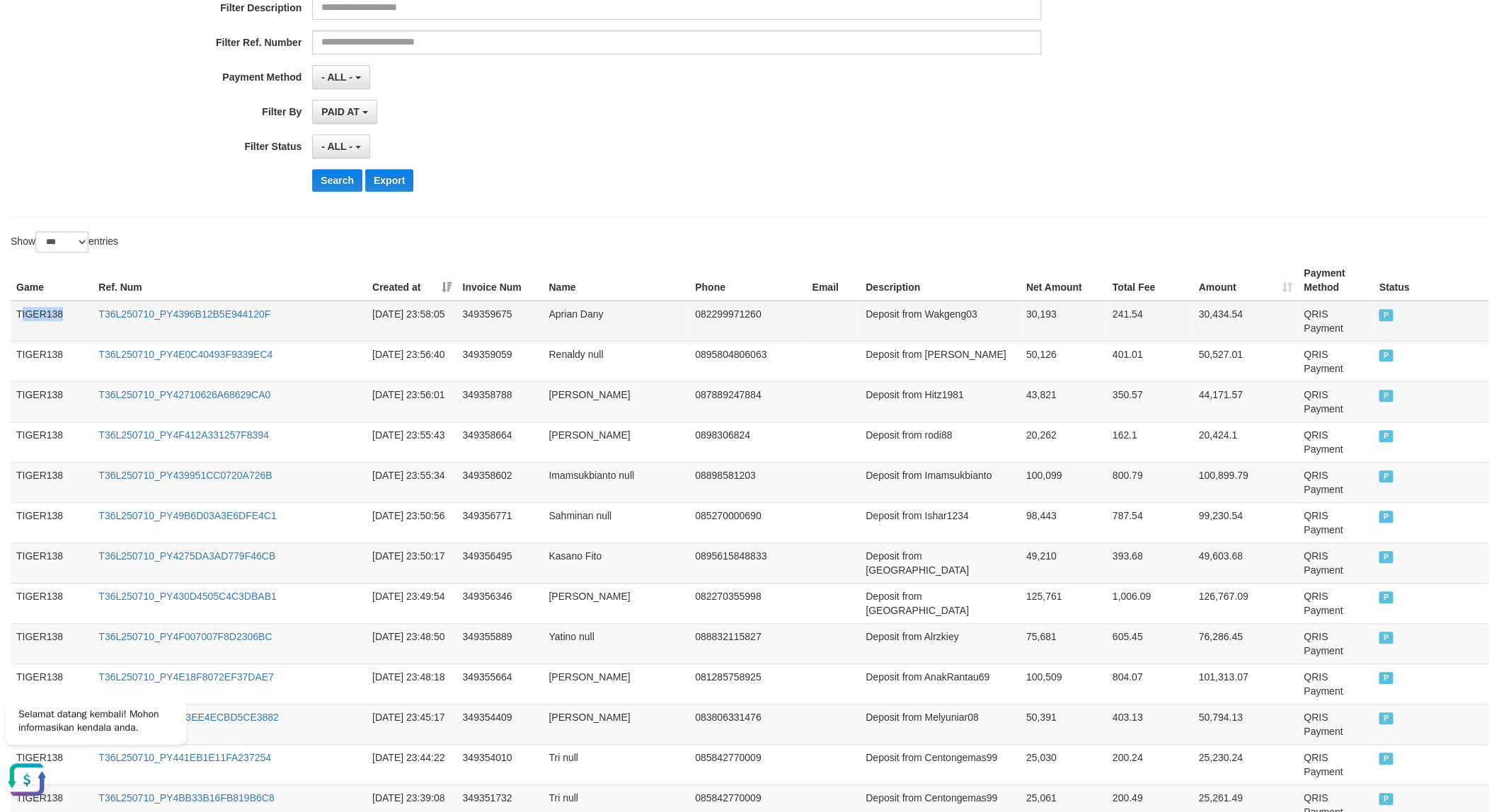 drag, startPoint x: 66, startPoint y: 349, endPoint x: 21, endPoint y: 352, distance: 45.0999 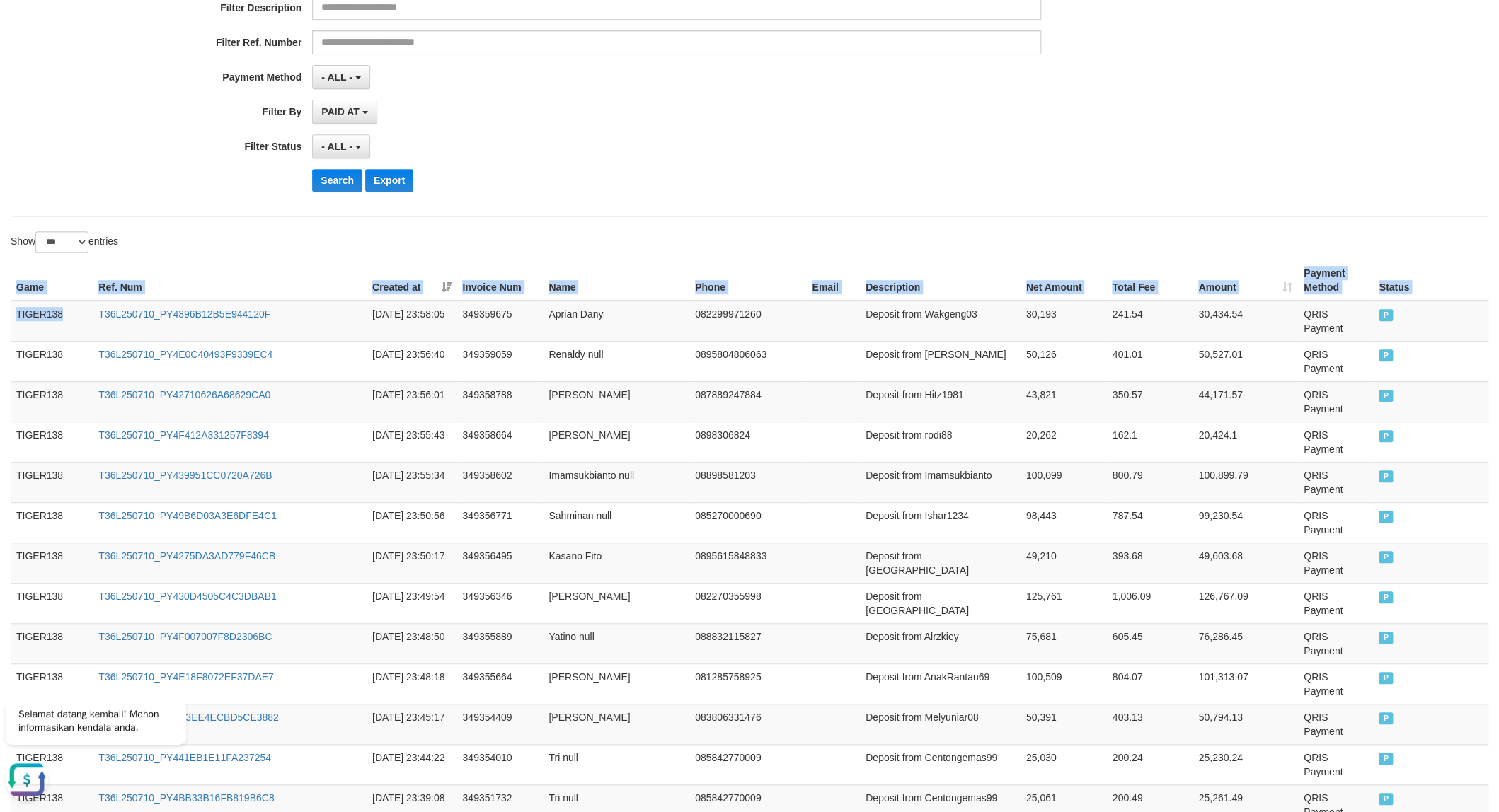drag, startPoint x: 67, startPoint y: 335, endPoint x: -25, endPoint y: 342, distance: 92.26592 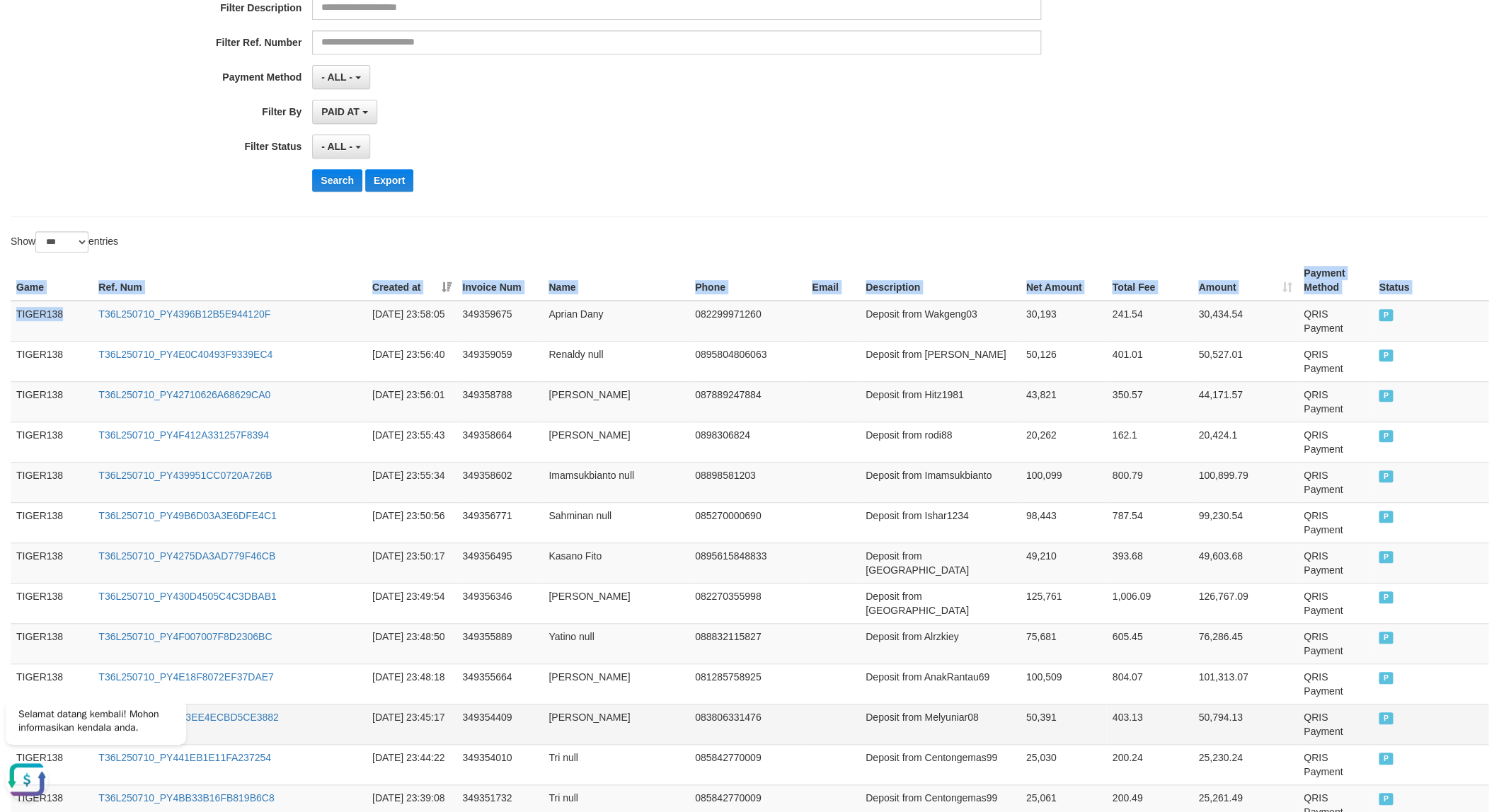 click on "T36L250710_PY4D3EE4ECBD5CE3882" at bounding box center (229, 724) 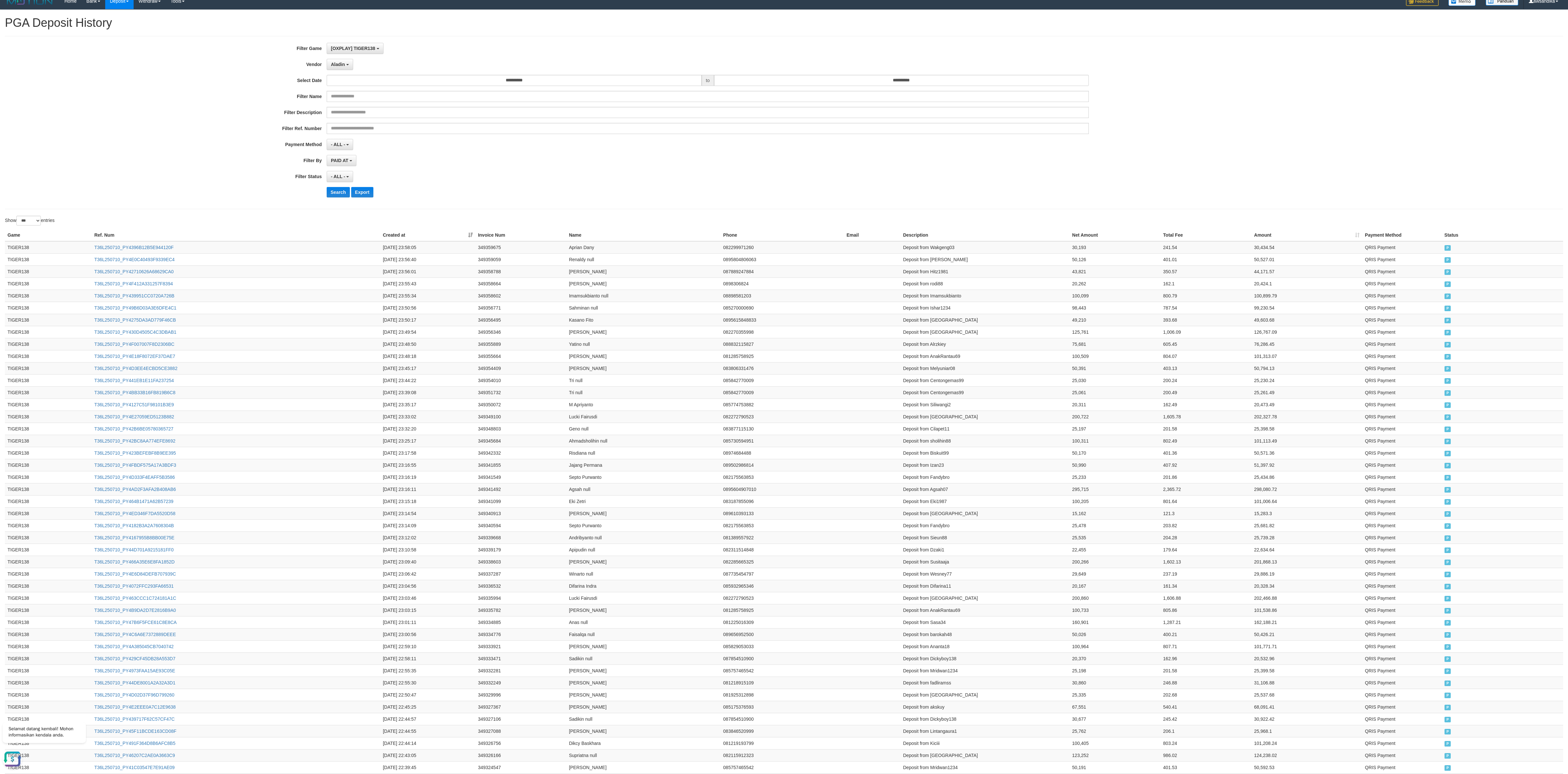 scroll, scrollTop: 2, scrollLeft: 0, axis: vertical 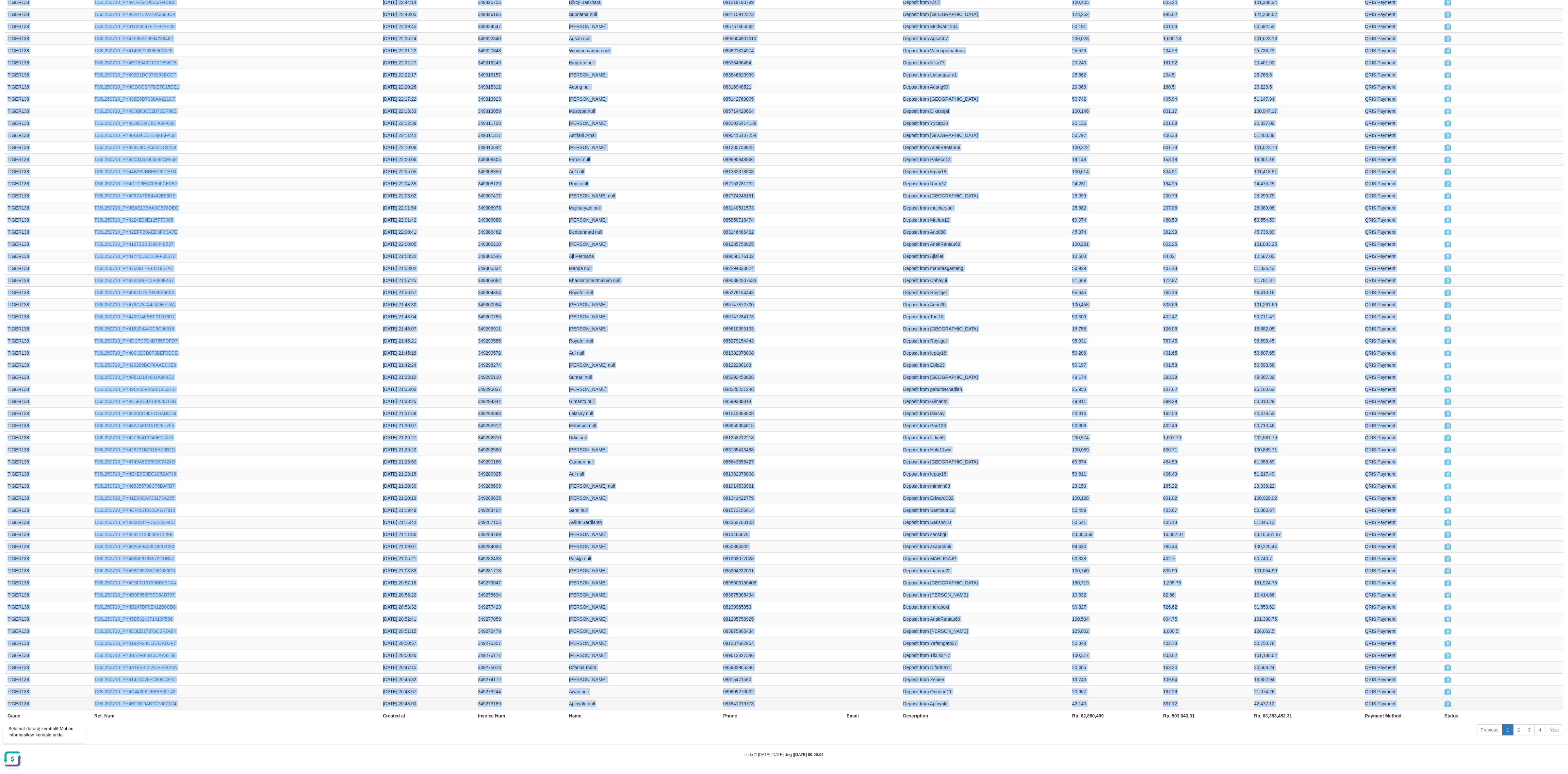drag, startPoint x: 1, startPoint y: 263, endPoint x: 1473, endPoint y: 701, distance: 1535.7825 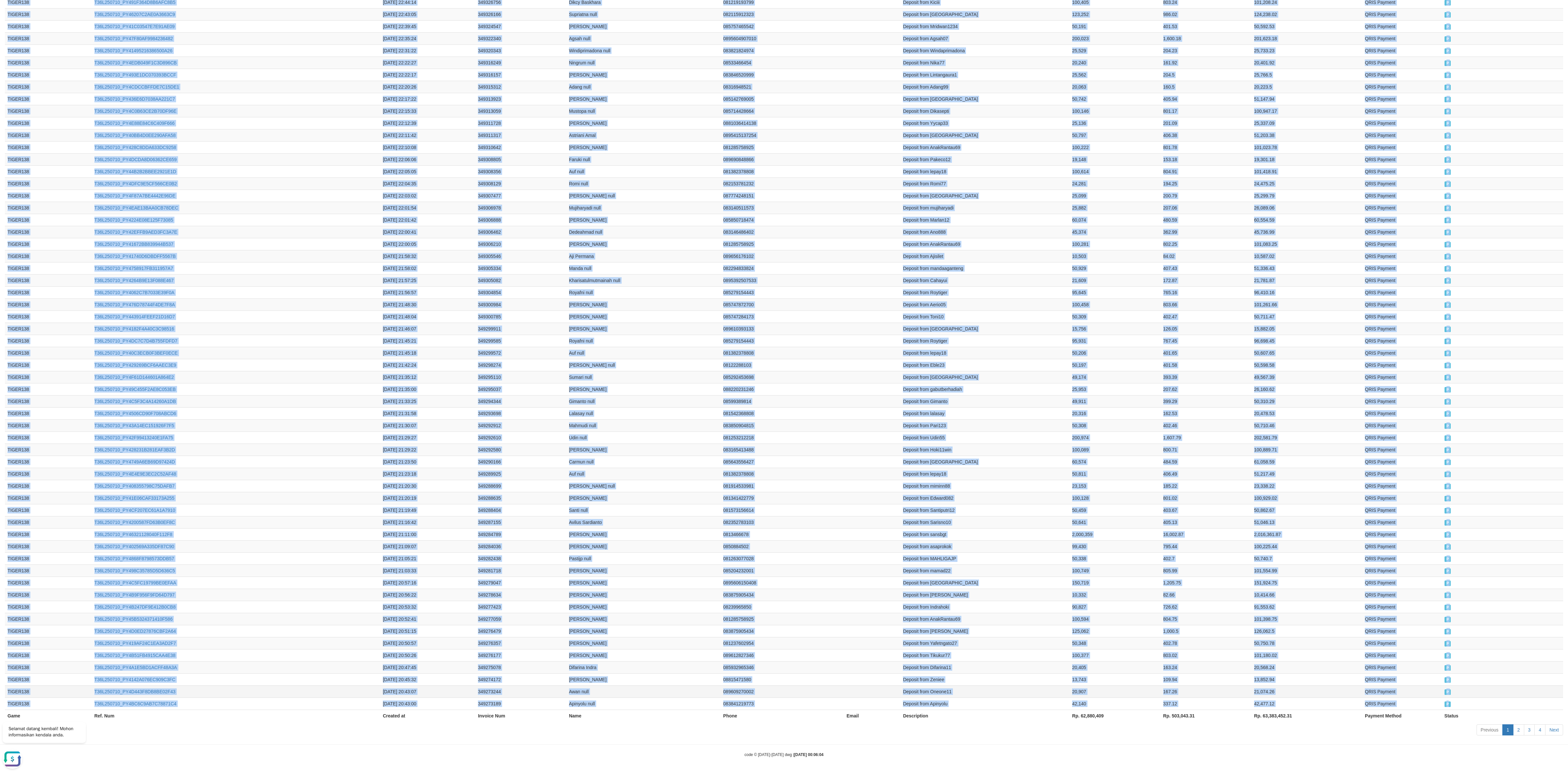 copy on "TIGER138 T36L250710_PY4396B12B5E944120F [DATE] 23:58:05 349359675 Aprian Dany 082299971260 Deposit from Wakgeng03 30,193 241.54 30,434.54 QRIS Payment P   TIGER138 T36L250710_PY4E0C40493F9339EC4 [DATE] 23:56:40 349359059 Renaldy null 0895804806063 Deposit from [PERSON_NAME] 50,126 401.01 50,527.01 QRIS Payment P   TIGER138 T36L250710_PY42710626A68629CA0 [DATE] 23:56:01 349358788 [PERSON_NAME] 087889247884 Deposit from Hitz1981 43,821 350.57 44,171.57 QRIS Payment P   TIGER138 T36L250710_PY4F412A331257F8394 [DATE] 23:55:43 349358664 Haerullah Sena 0898306824 Deposit from rodi88 20,262 162.1 20,424.1 QRIS Payment P   TIGER138 T36L250710_PY439951CC0720A726B [DATE] 23:55:34 349358602 Imamsukbianto null 08898581203 Deposit from Imamsukbianto 100,099 800.79 100,899.79 QRIS Payment P   TIGER138 T36L250710_PY49B6D03A3E6DFE4C1 [DATE] 23:50:56 349356771 Sahminan null 085270000690 Deposit from Ishar1234 98,443 787.54 99,230.54 QRIS Payment P   TIGER138 T36L250710_PY4275DA3AD779F46CB [DATE] 23:50:1..." 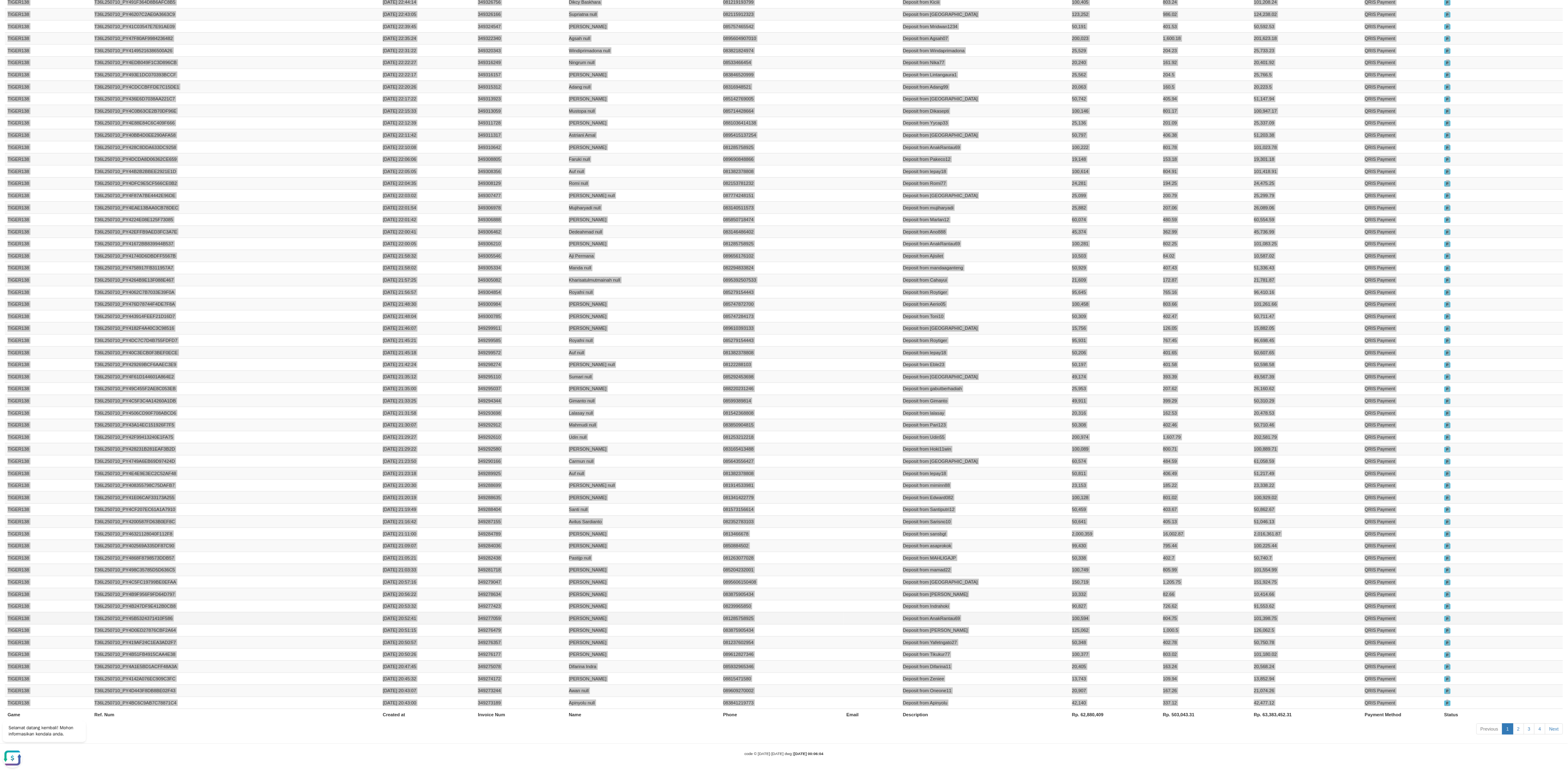 scroll, scrollTop: 983, scrollLeft: 0, axis: vertical 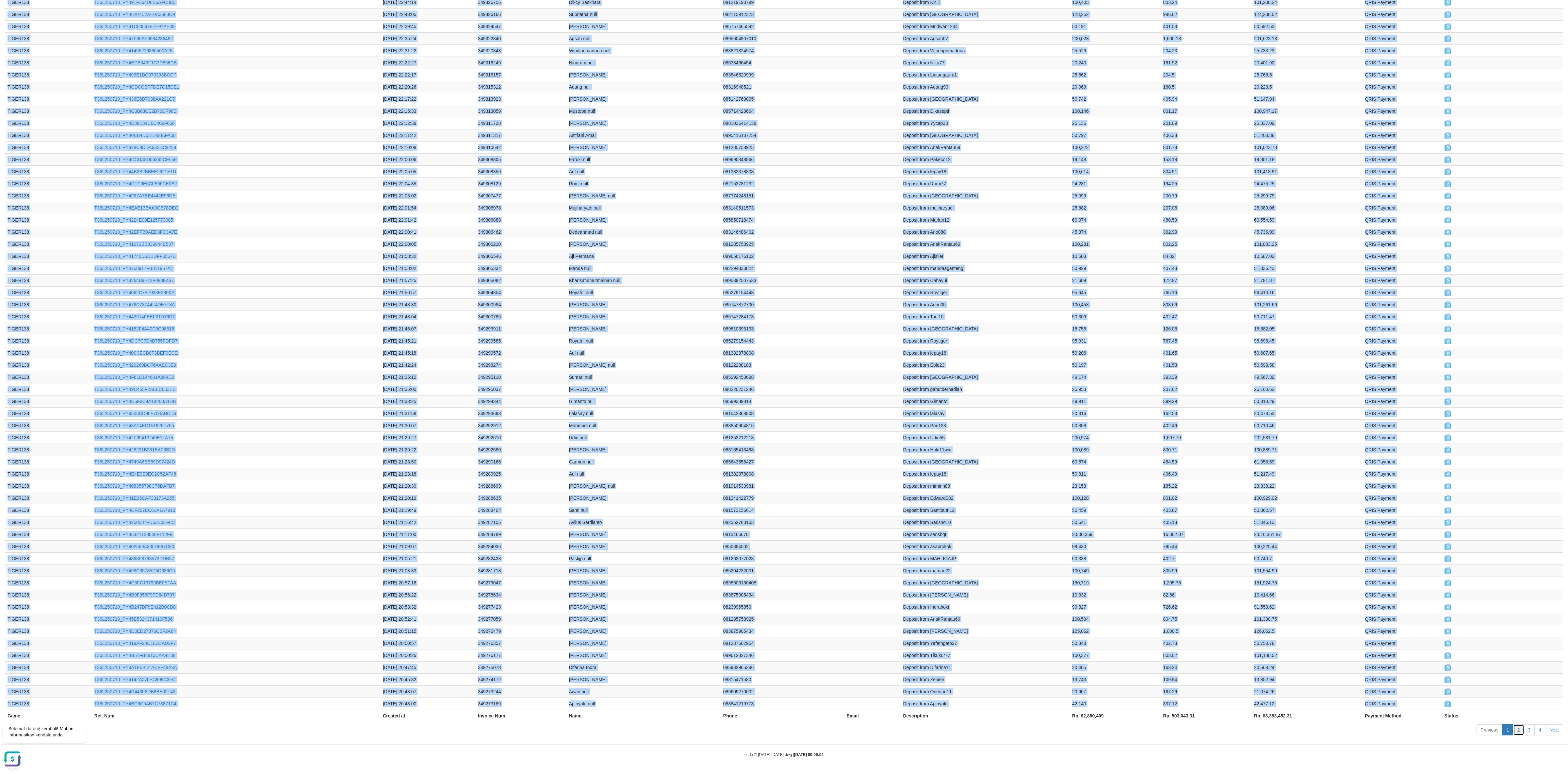 click on "2" at bounding box center [1519, 730] 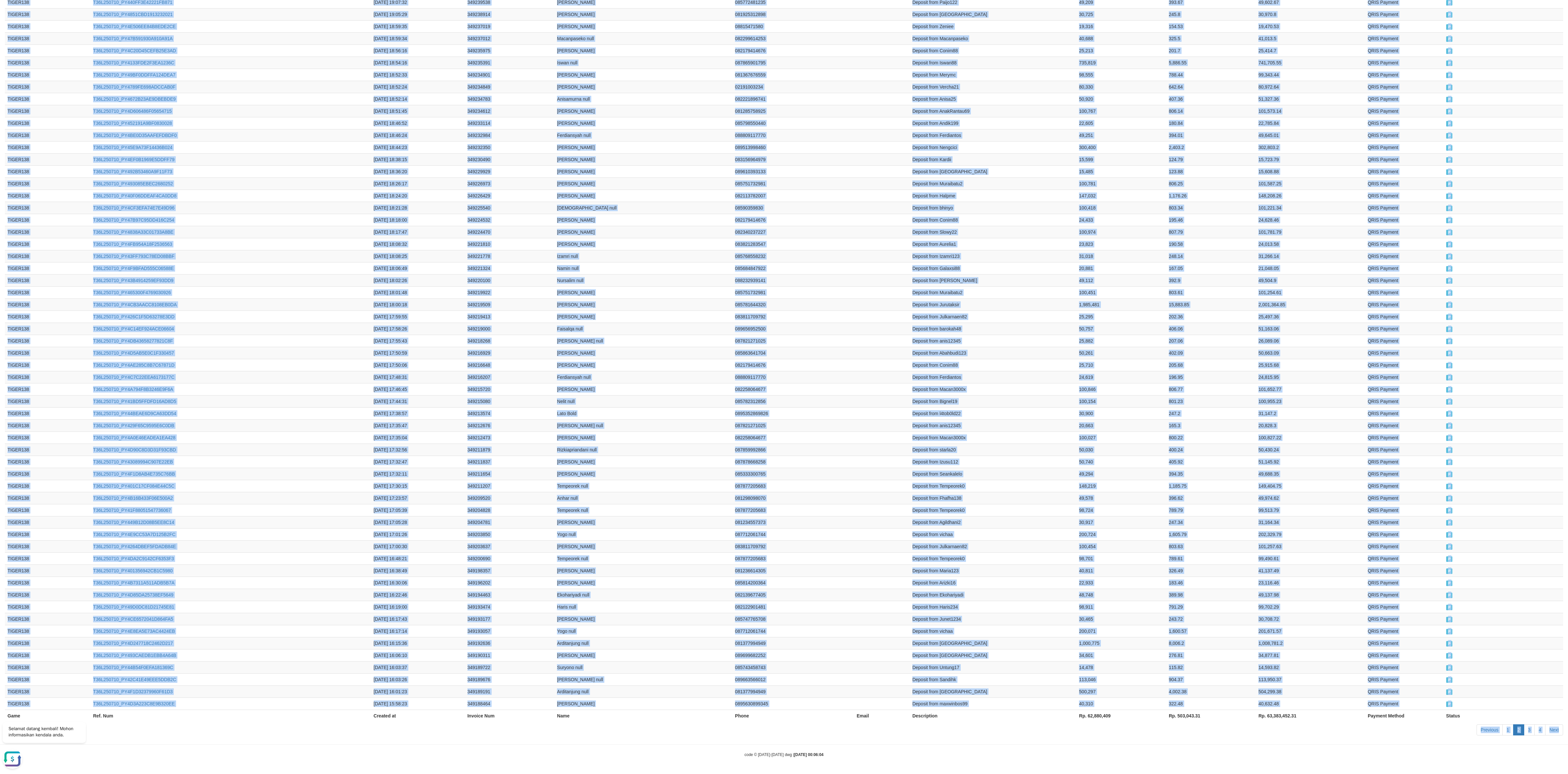 scroll, scrollTop: 806, scrollLeft: 0, axis: vertical 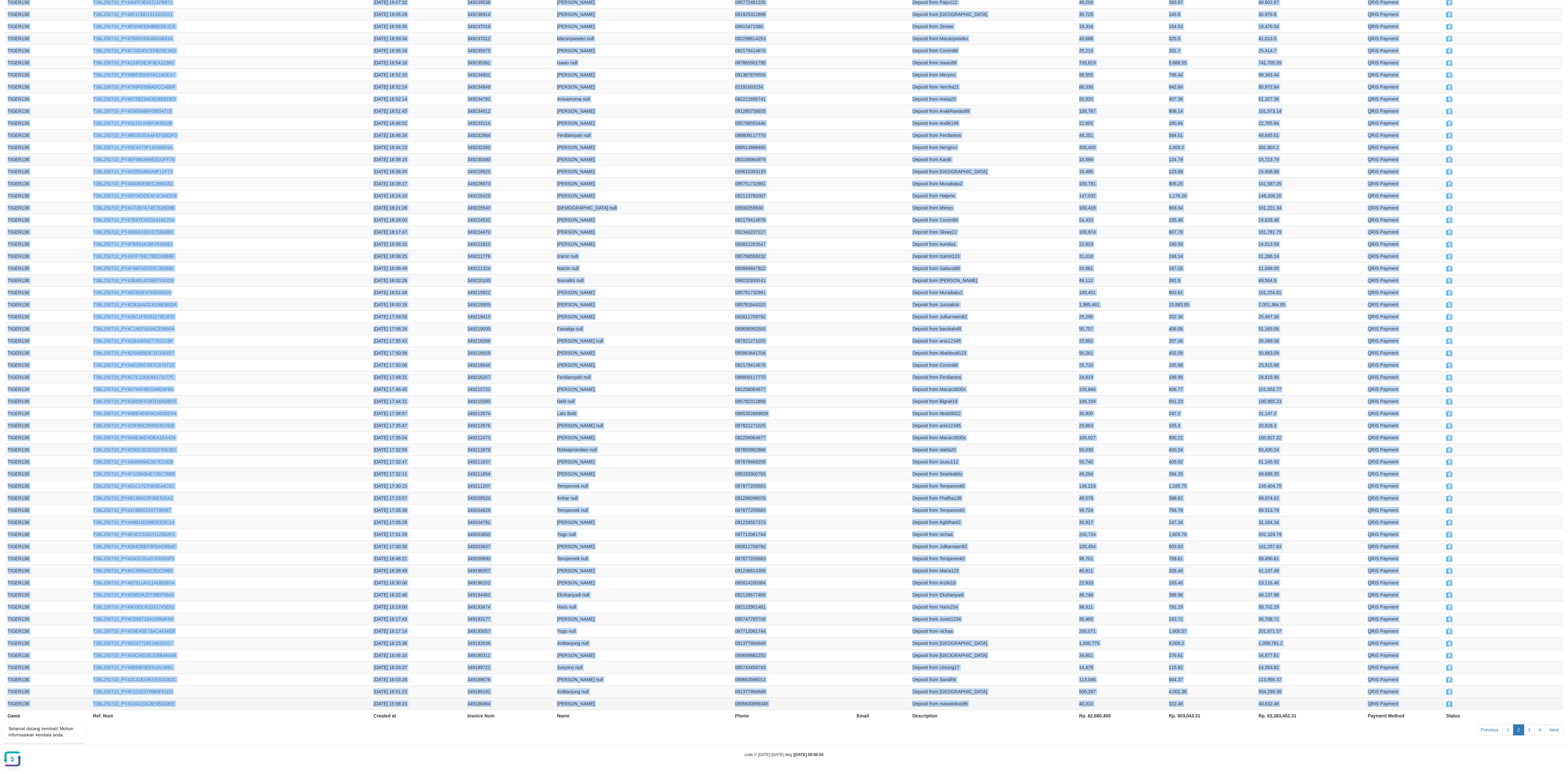 drag, startPoint x: 3, startPoint y: 264, endPoint x: 1504, endPoint y: 700, distance: 1563.0409 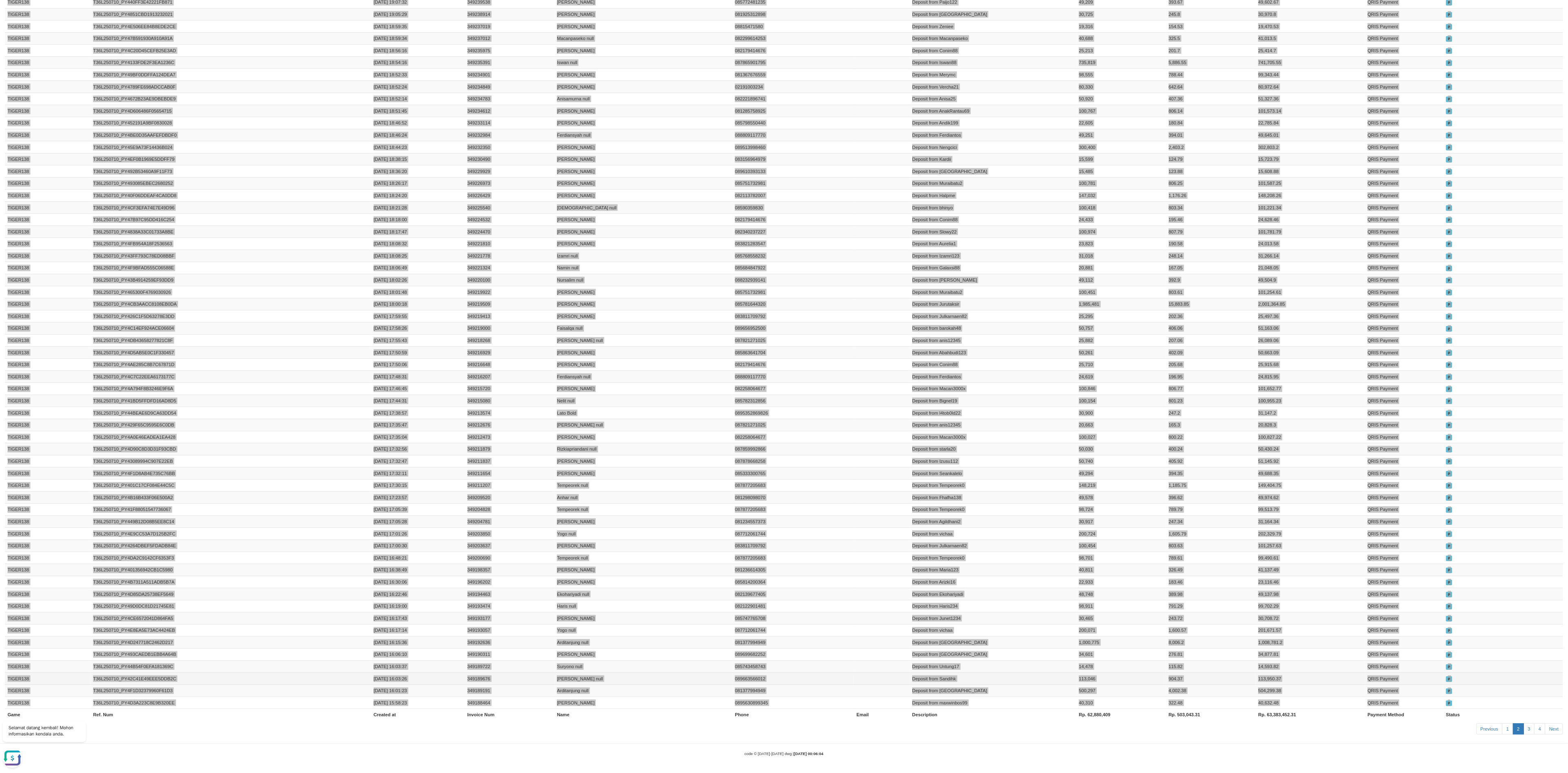 scroll, scrollTop: 983, scrollLeft: 0, axis: vertical 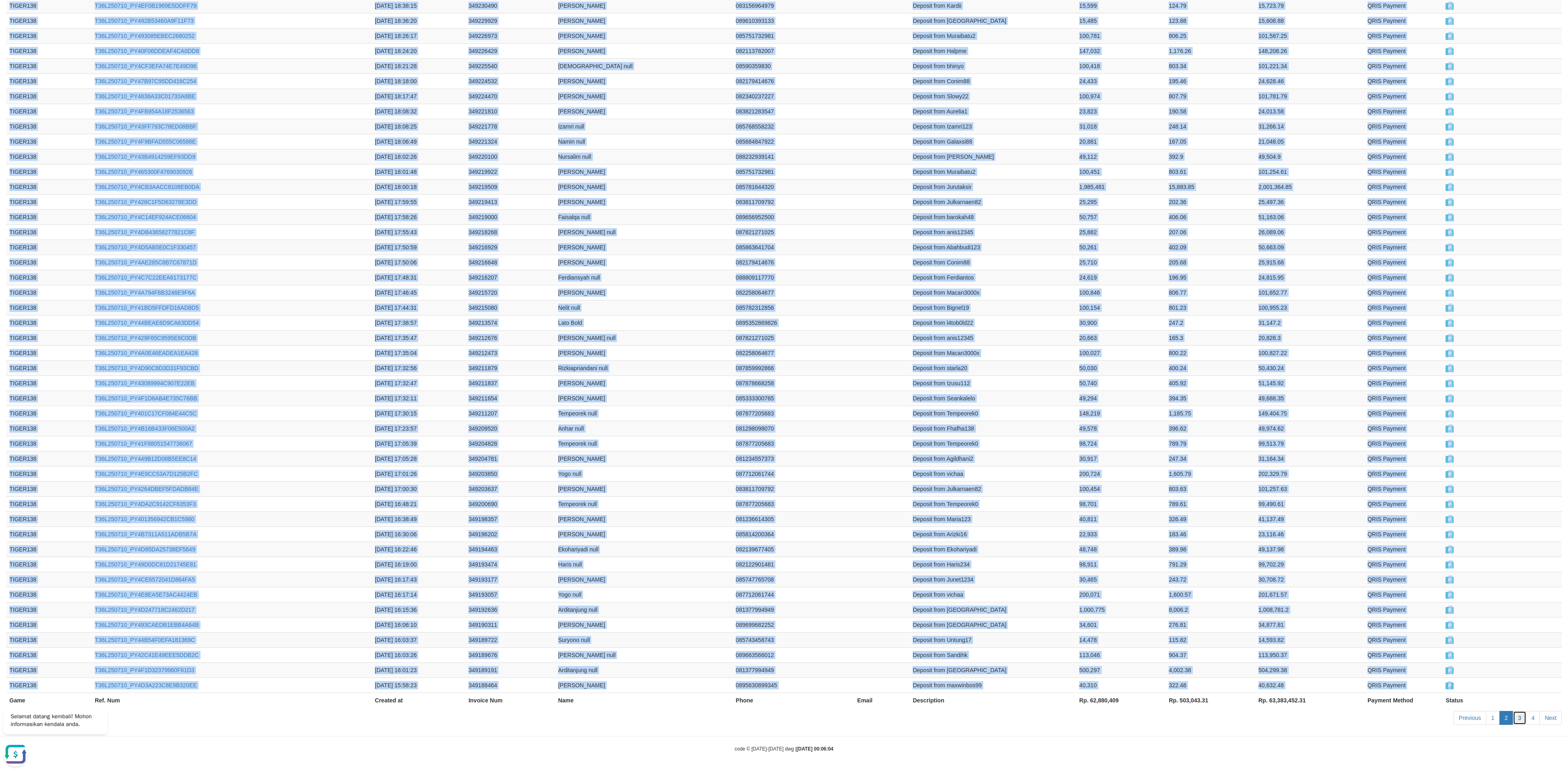 click on "3" at bounding box center (1520, 718) 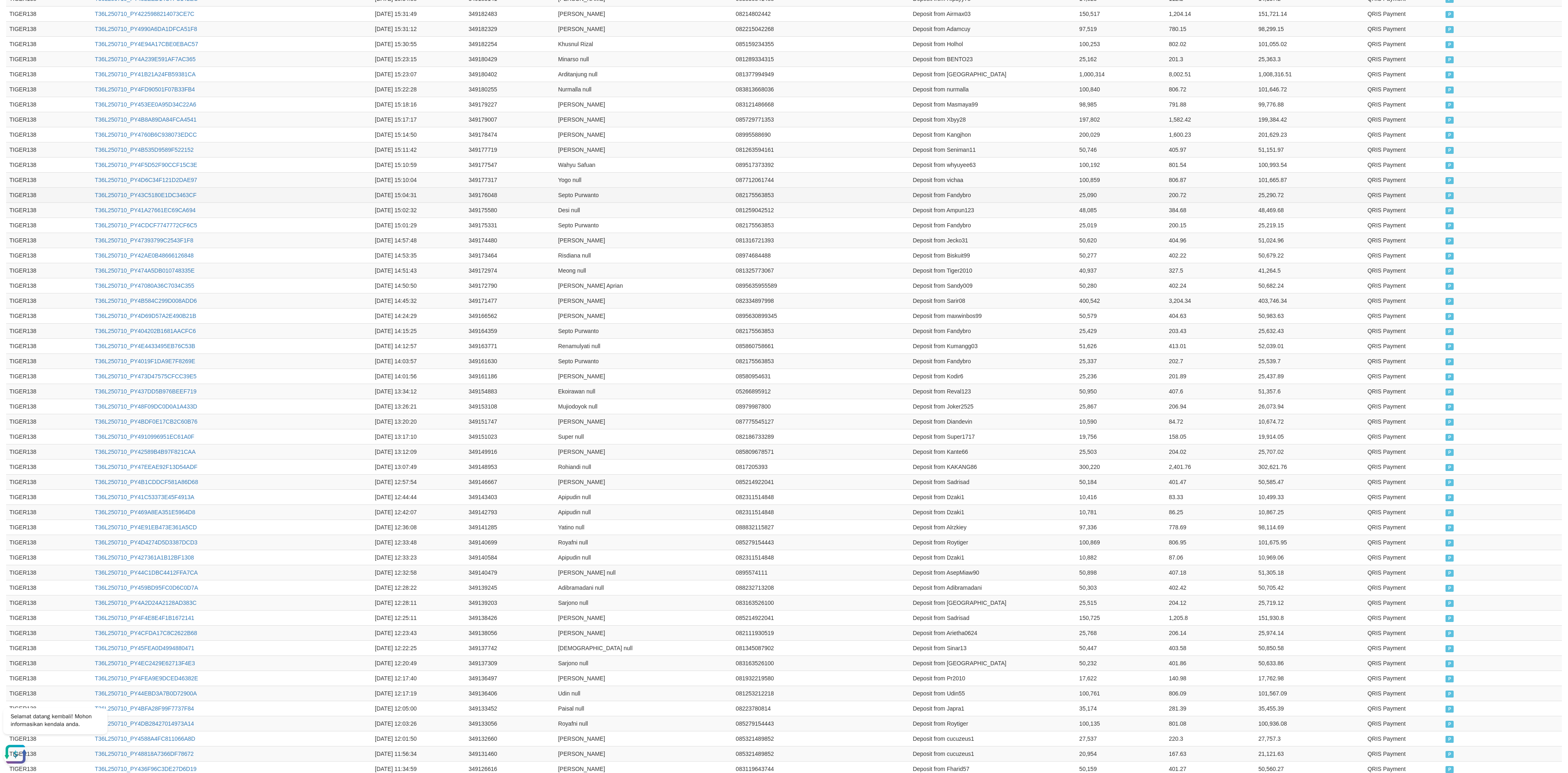 scroll, scrollTop: 0, scrollLeft: 0, axis: both 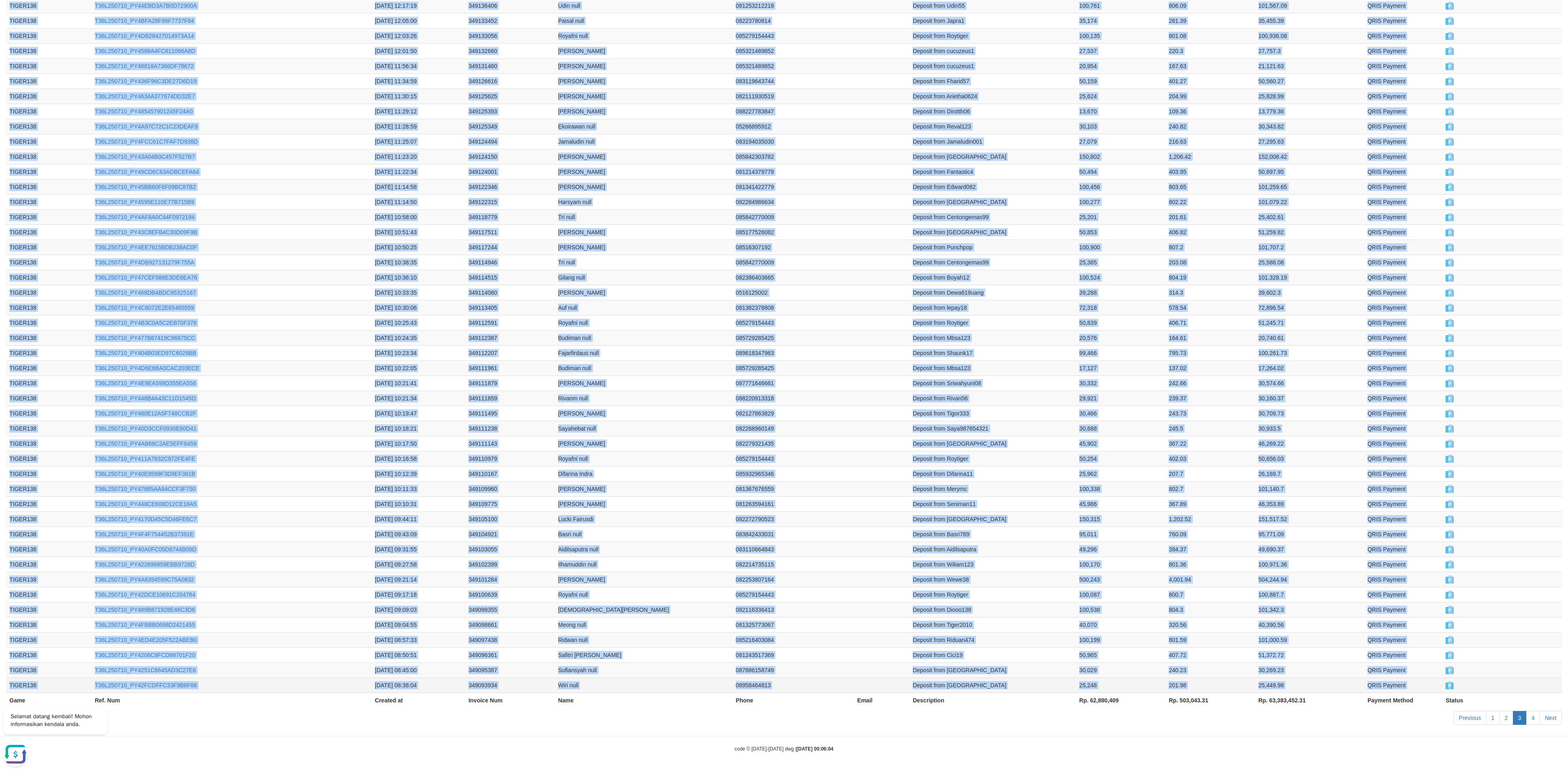 drag, startPoint x: 2, startPoint y: 322, endPoint x: 1486, endPoint y: 681, distance: 1526.8061 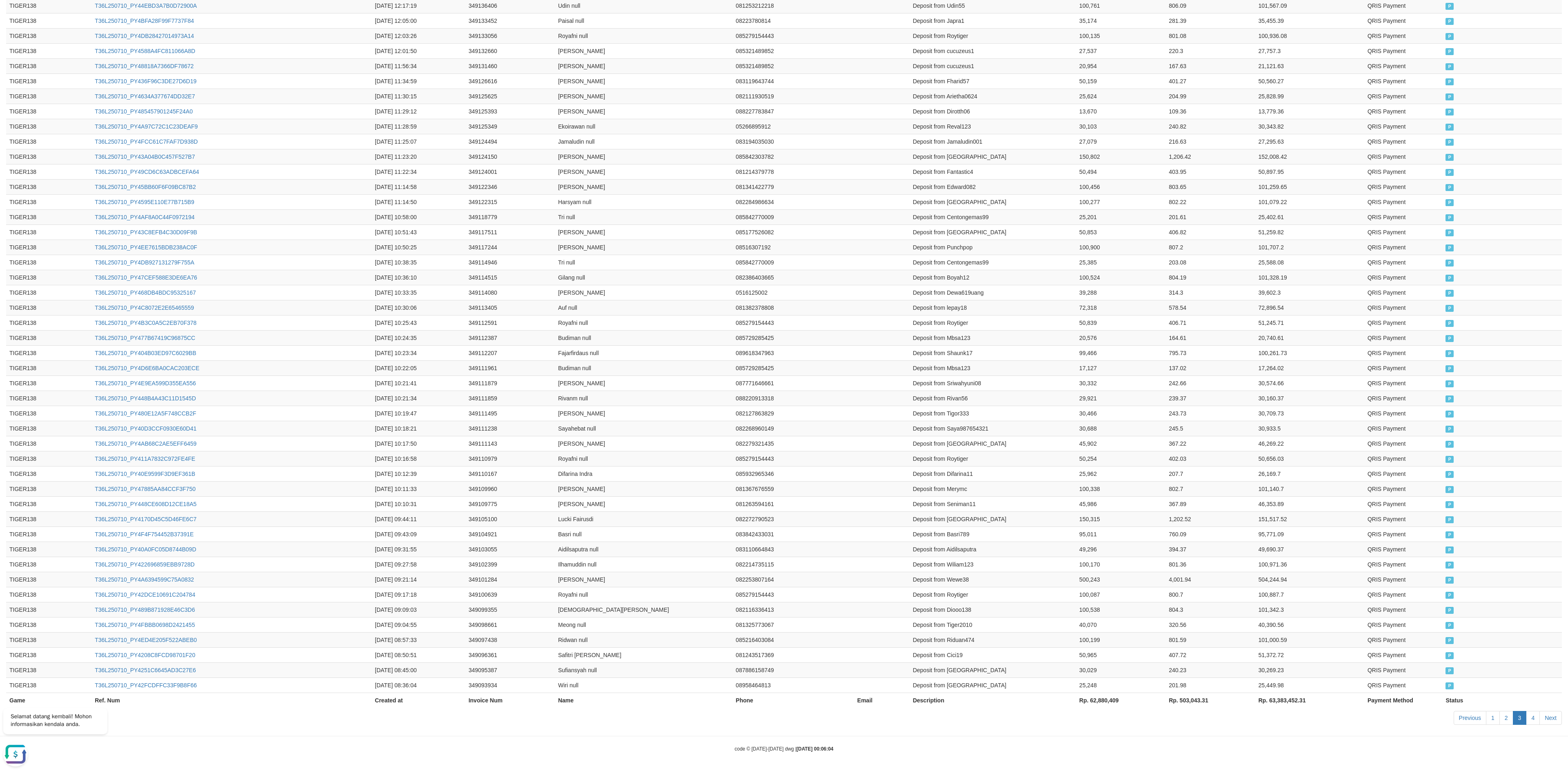 click on "Game Ref. Num Created at Invoice Num Name Phone Email Description Net Amount Total Fee Amount Payment Method Status
Game Ref. Num Created at Invoice Num Name Phone Email Description Rp. 62,880,409 Rp. 503,043.31 Rp. 63,383,452.31 Payment Method Status
TIGER138 T36L250710_PY43FB8D6E645BF45A3 [DATE] 15:57:04 349188163 [PERSON_NAME] 08214802442 Deposit from Airmax03 250,742 2,005.94 252,747.94 QRIS Payment P   TIGER138 T36L250710_PY49830E1F666F0F726 [DATE] 15:55:29 349187772 Zhafira Vania 085321489852 Deposit from cucuzeus1 24,699 197.59 24,896.59 QRIS Payment P   TIGER138 T36L250710_PY4F8F84CEE736C660E [DATE] 15:53:20 349187254 [PERSON_NAME] 0813466678 Deposit from sansbgt 1,600,796 12,806.37 1,613,602.37 QRIS Payment P   TIGER138 T36L250710_PY4EE456D994B2FAF78 [DATE] 15:46:57 349185728 Zhafira Vania 085321489852 Deposit from cucuzeus1 25,489 203.91 25,692.91 QRIS Payment P   TIGER138 T36L250710_PY45C005123EBB916C3 [DATE] 15:44:30 349185191 Arditanjung null P" at bounding box center [784, -62] 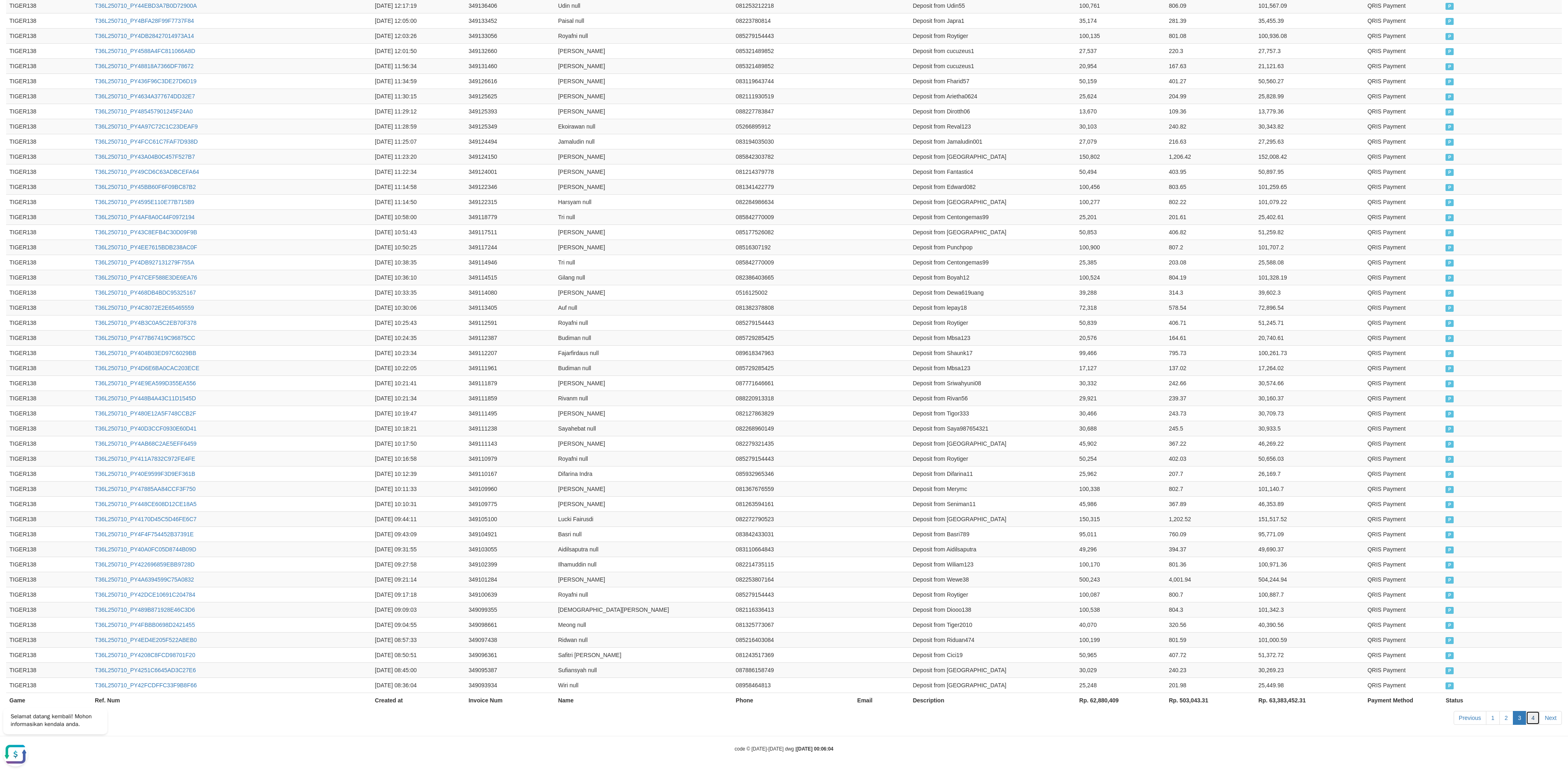click on "4" at bounding box center (1533, 718) 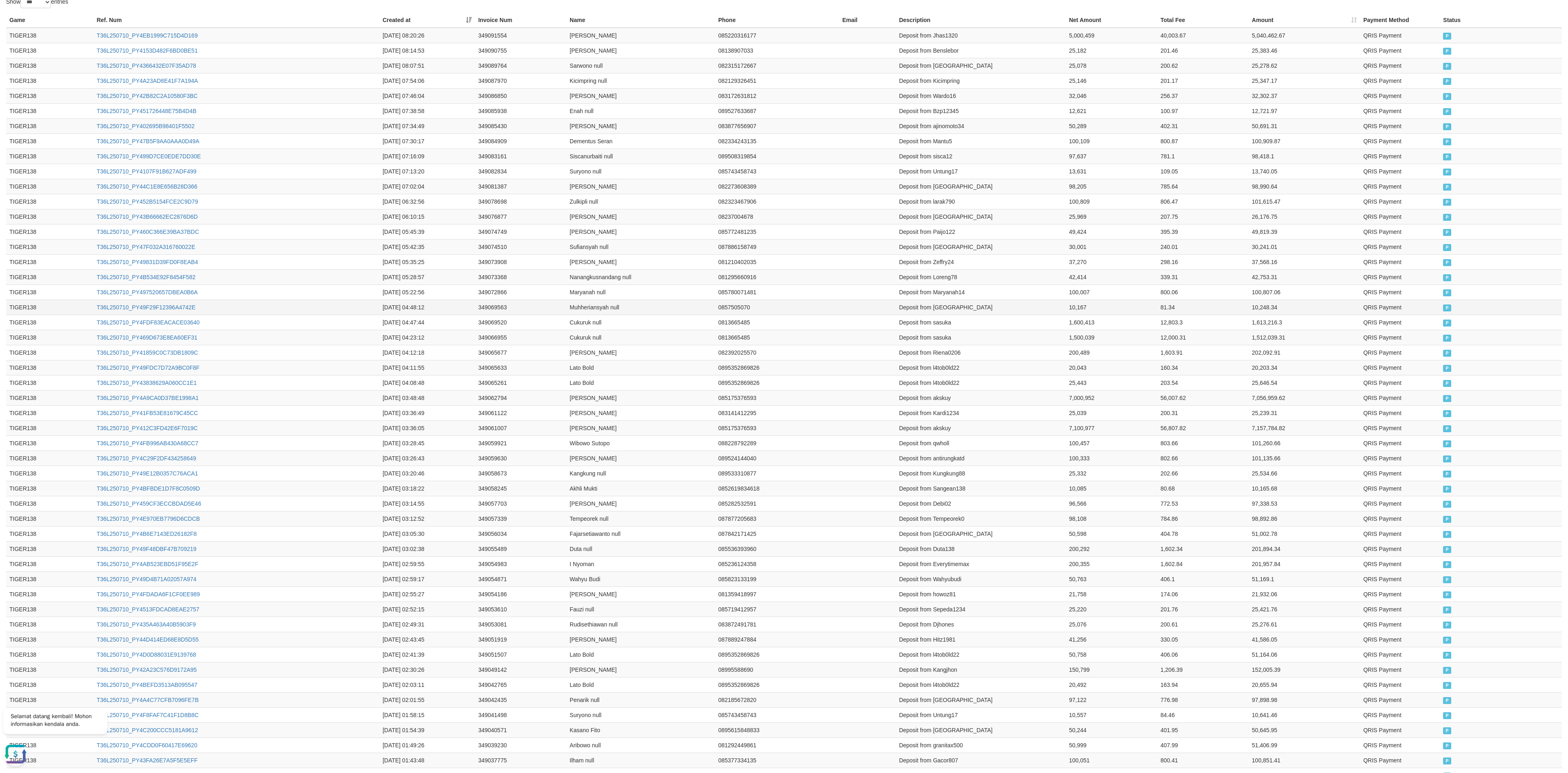 scroll, scrollTop: 0, scrollLeft: 0, axis: both 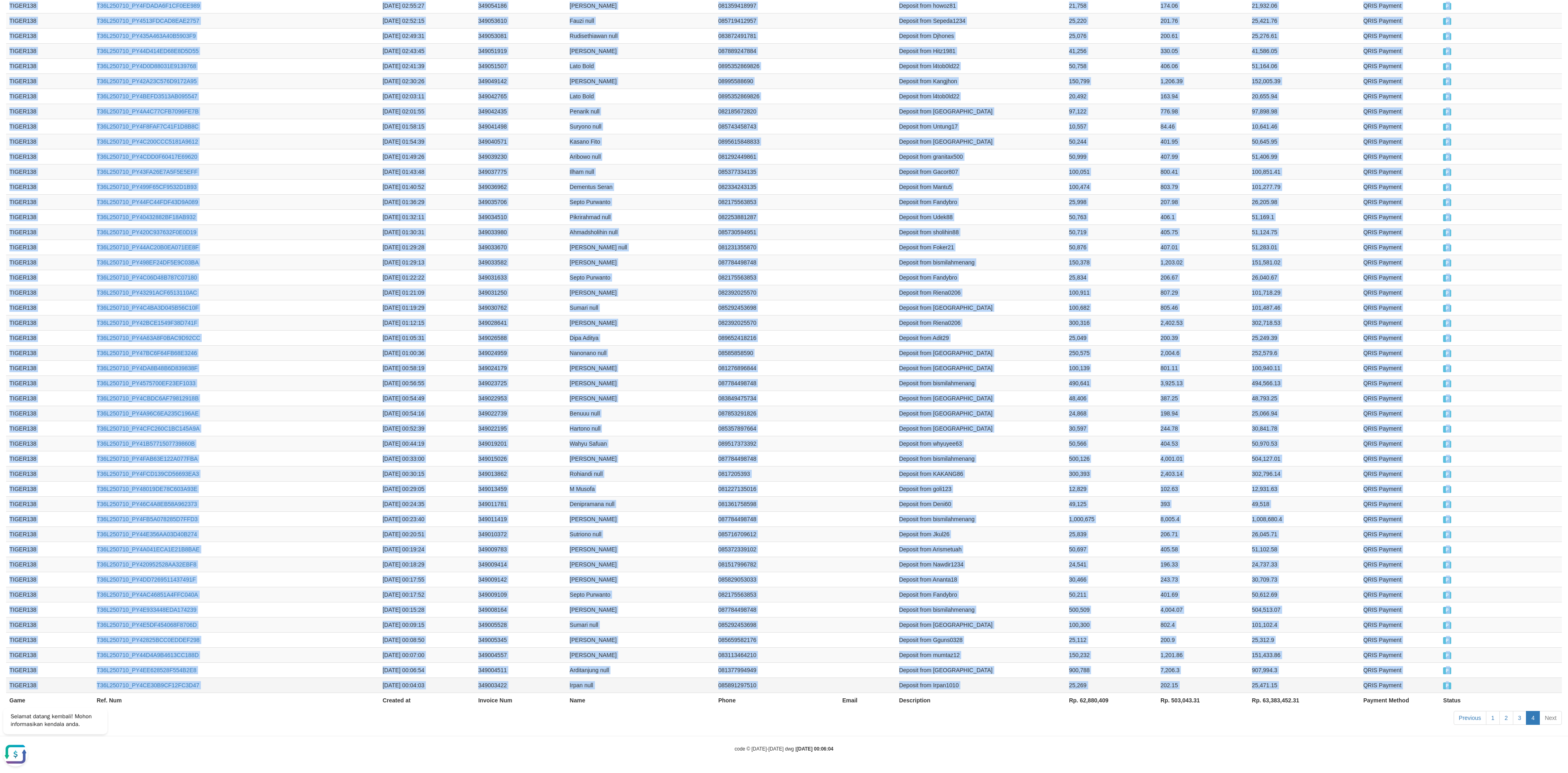 drag, startPoint x: 0, startPoint y: 321, endPoint x: 1522, endPoint y: 684, distance: 1564.6894 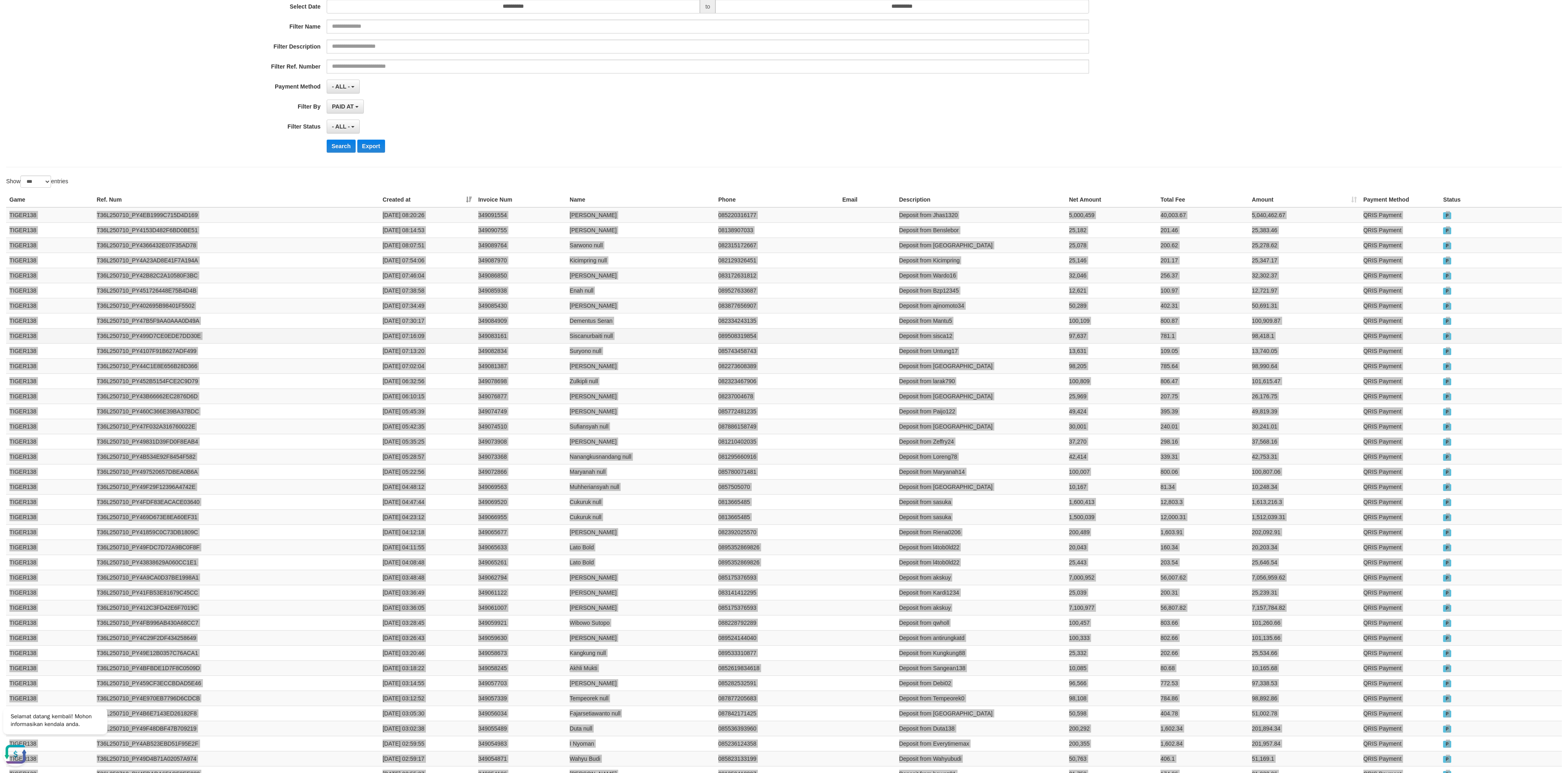 scroll, scrollTop: 0, scrollLeft: 0, axis: both 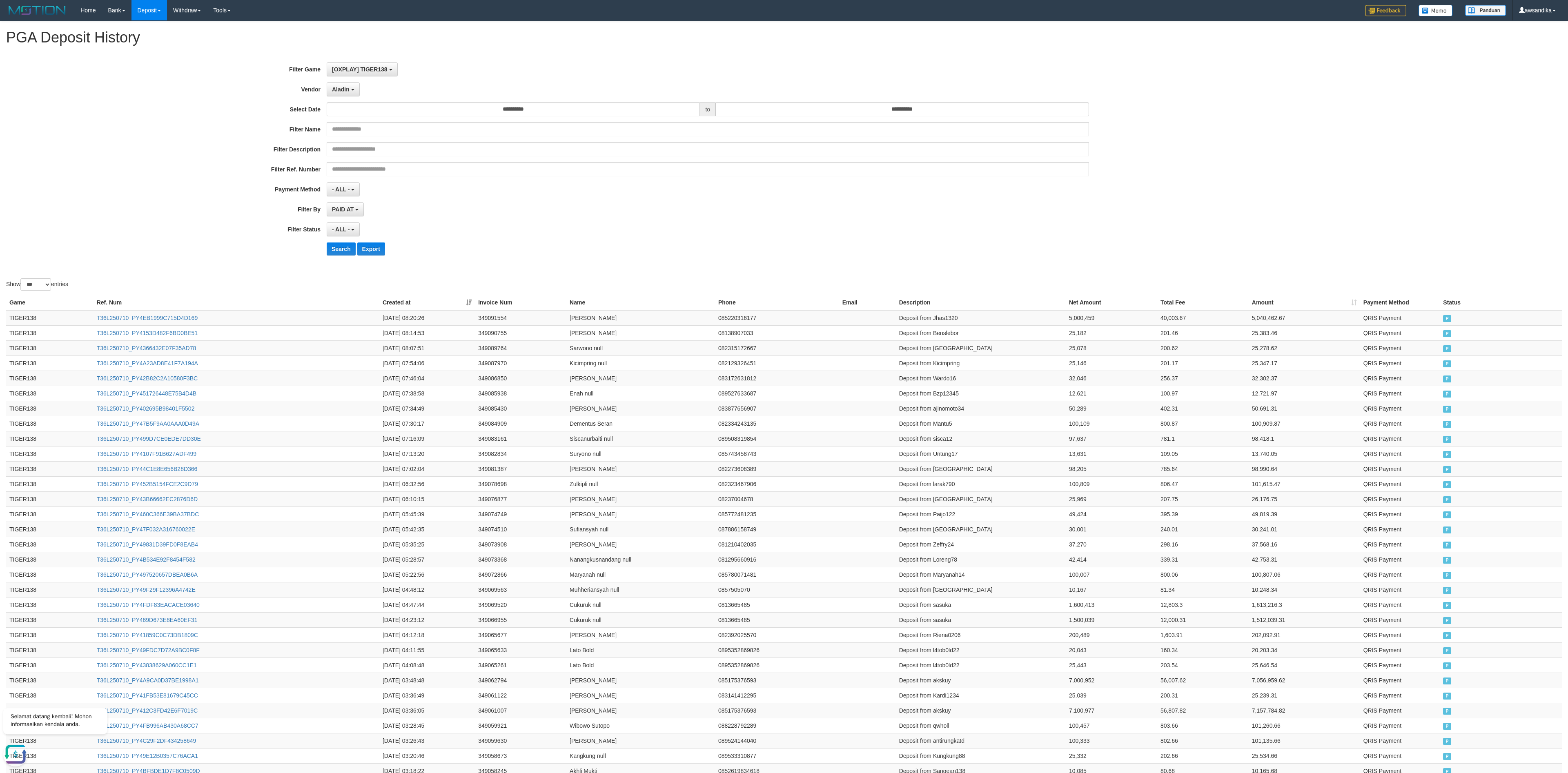 click on "Vendor" at bounding box center [163, 88] 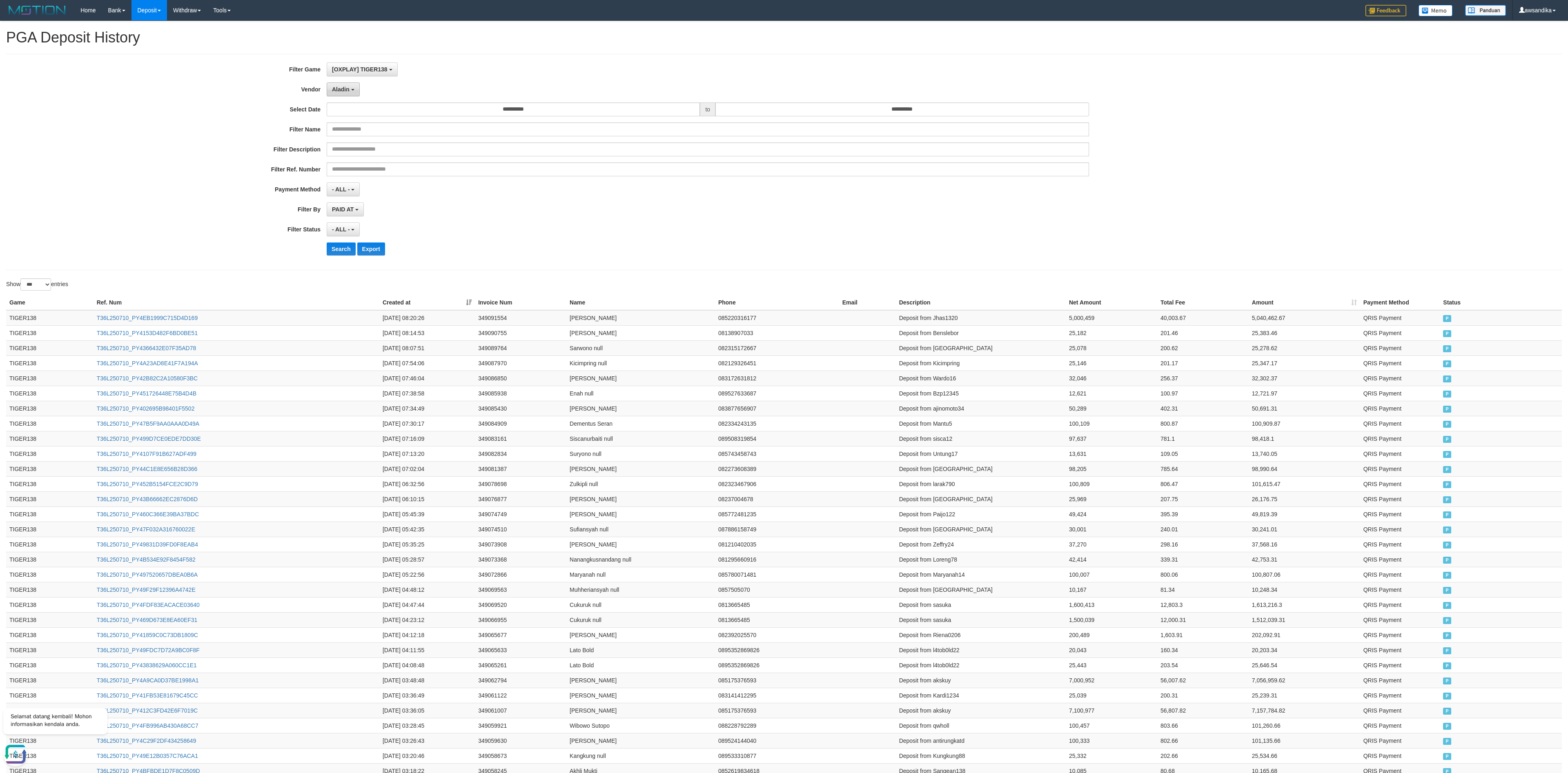 click on "Aladin" at bounding box center [341, 89] 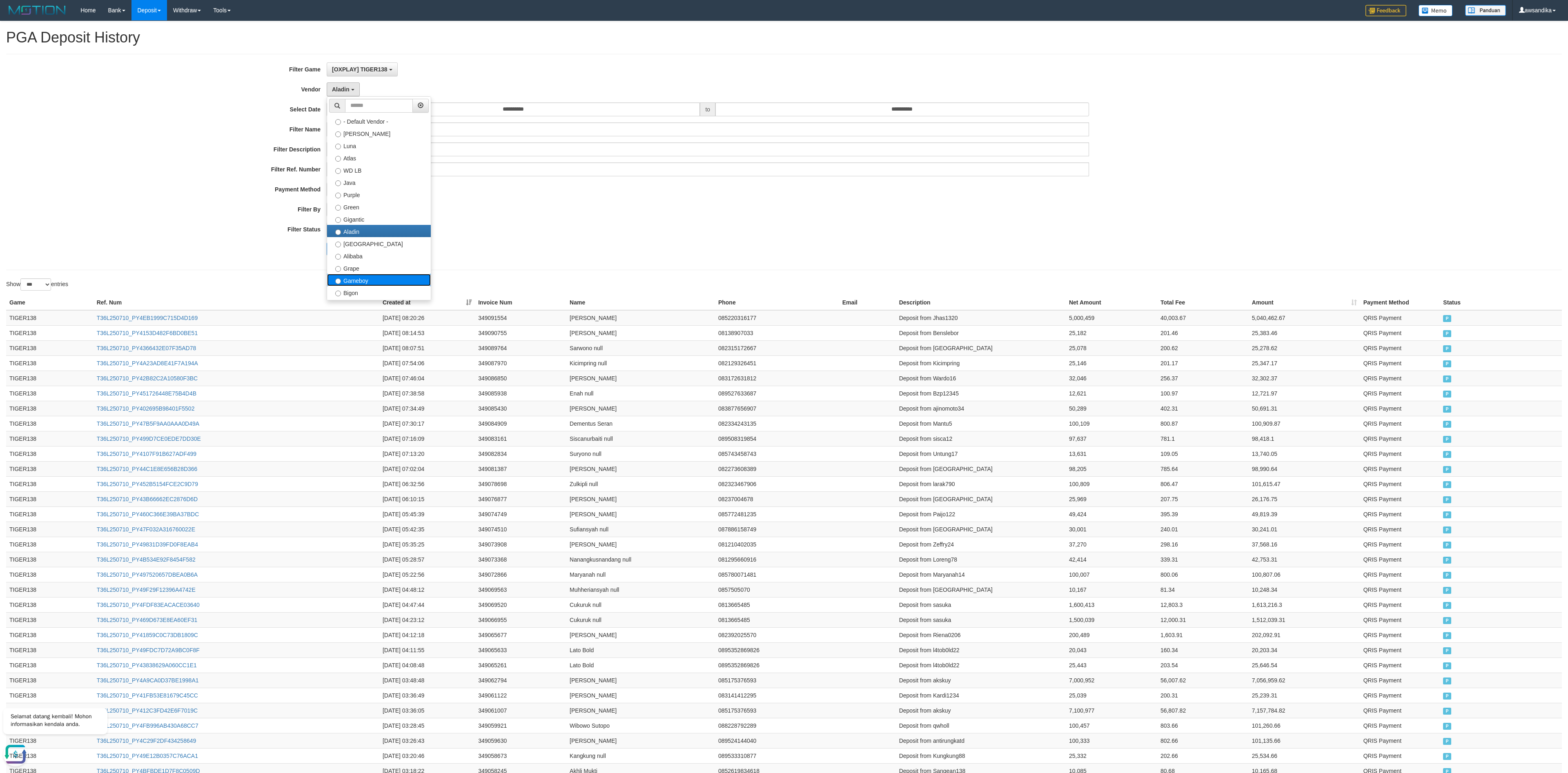 click on "Gameboy" at bounding box center [379, 280] 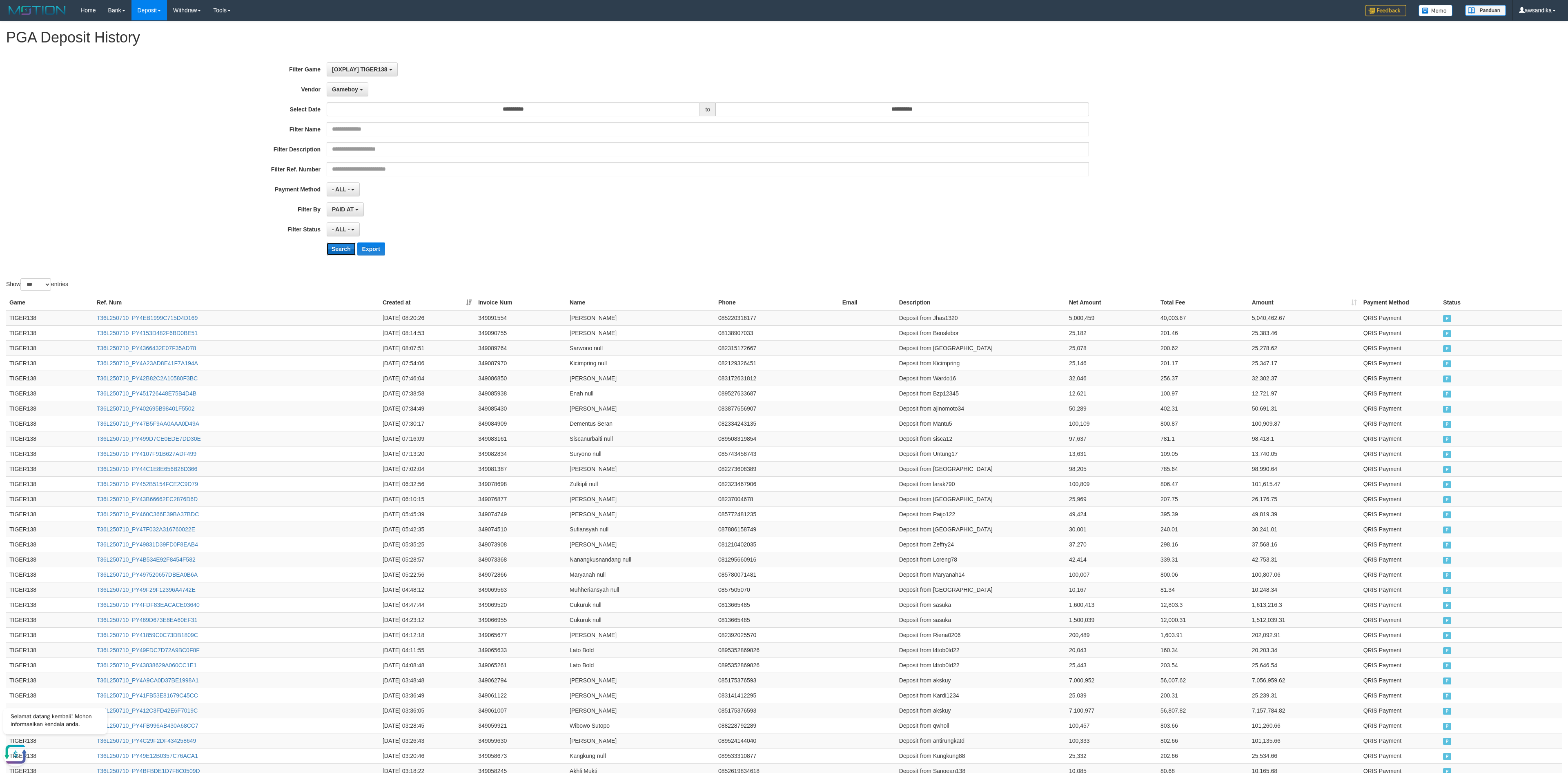 click on "Search" at bounding box center [341, 249] 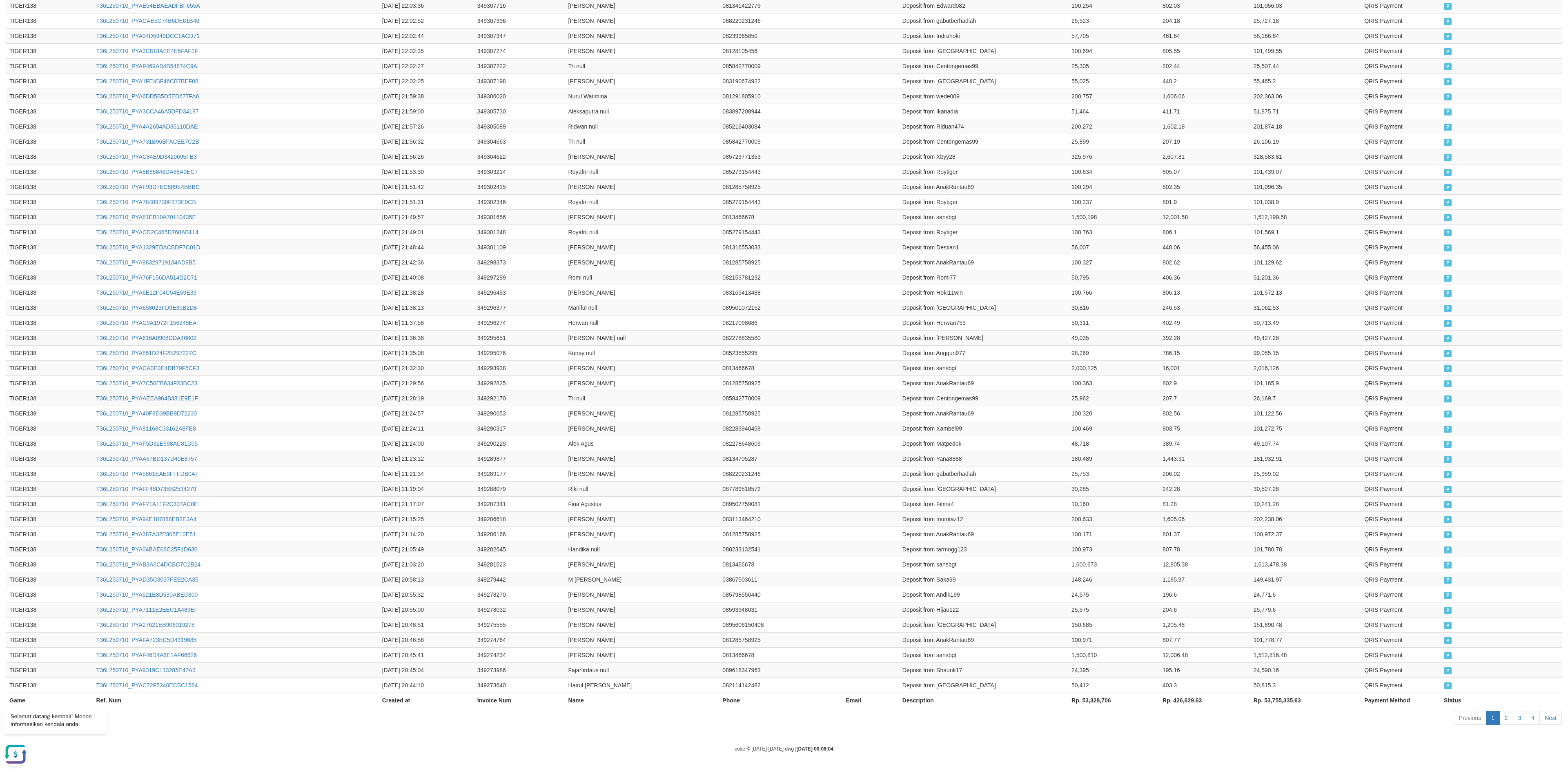 scroll, scrollTop: 1175, scrollLeft: 0, axis: vertical 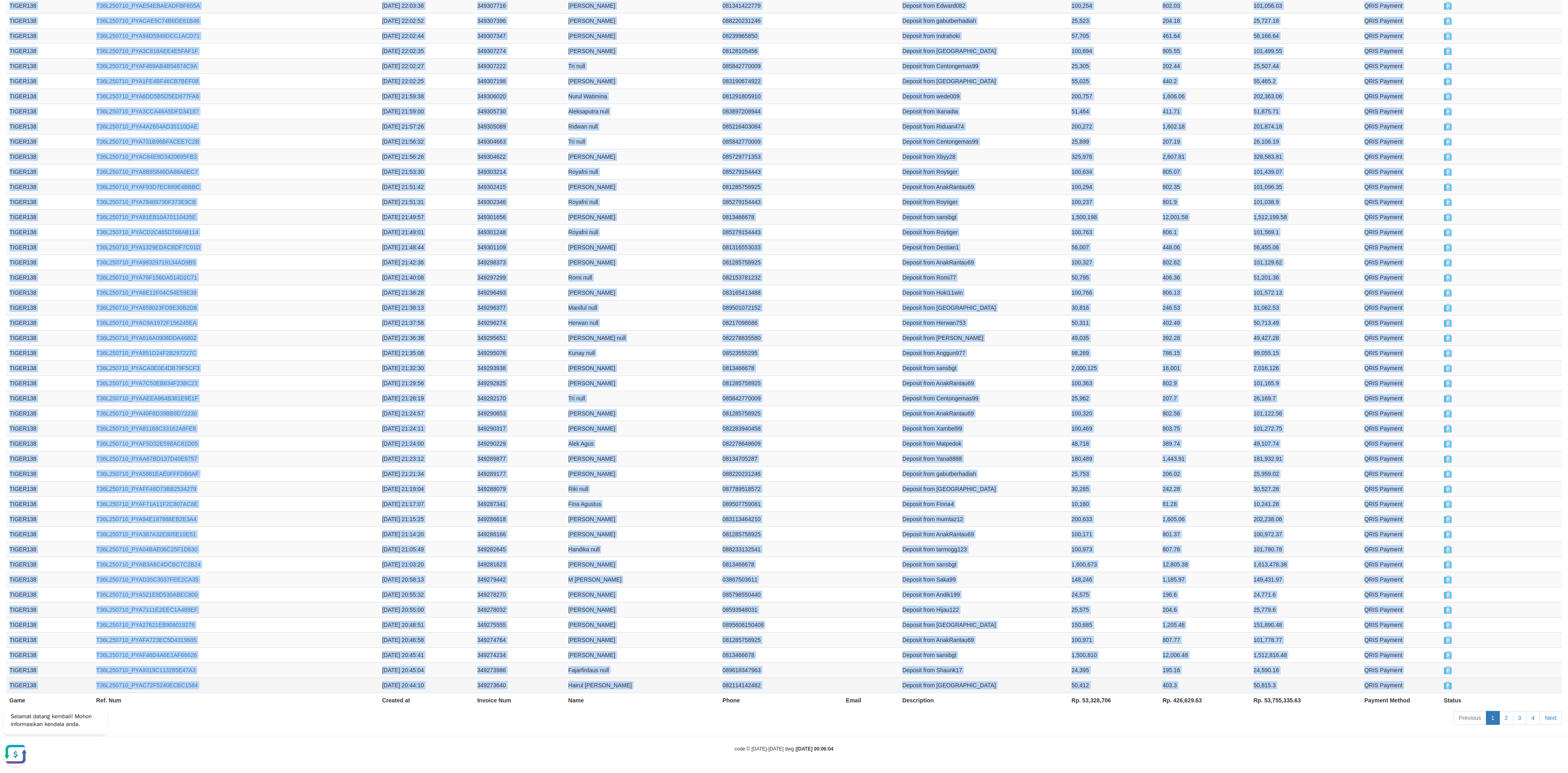 drag, startPoint x: 3, startPoint y: 327, endPoint x: 1471, endPoint y: 683, distance: 1510.5496 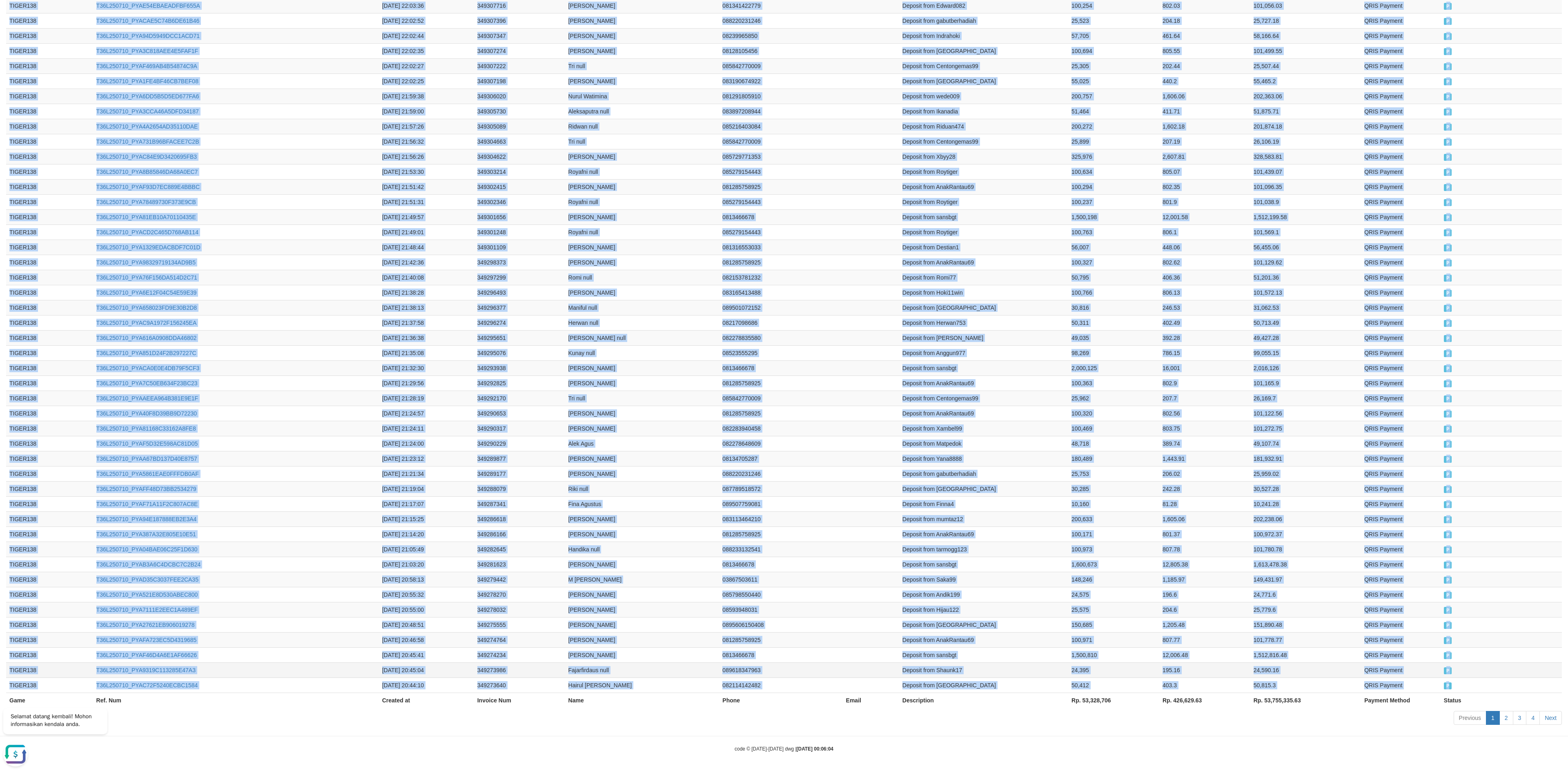 copy on "TIGER138 T36L250710_PYA05DEEC971695F4CE [DATE] 23:57:25 349359369 Fajarianto null 081360337209 Deposit from Fajarianto 50,872 406.98 51,278.98 QRIS Payment P   TIGER138 T36L250710_PYA9297CD09BBEBFFE5 [DATE] 23:47:05 349355146 Septo Purwanto 082175563853 Deposit from Fandybro 25,204 201.63 25,405.63 QRIS Payment P   TIGER138 T36L250710_PYAE06A2848489ECA0E [DATE] 23:40:34 349352355 [PERSON_NAME] 081522863476 Deposit from Arakk88 100,873 806.98 101,679.98 QRIS Payment P   TIGER138 T36L250710_PYA7525BA49006430B0 [DATE] 23:39:18 349351819 Syaiful null 085821378685 Deposit from Syaifulsaidi 25,905 207.24 26,112.24 QRIS Payment P   TIGER138 T36L250710_PYA97B677392C2EA756 [DATE] 23:34:17 349349647 [PERSON_NAME] null 089542919114 Deposit from Idin123 25,665 205.32 25,870.32 QRIS Payment P   TIGER138 T36L250710_PYA9DAE8C61D02FB99E [DATE] 23:32:54 349349036 Adham Aldiyasah 082115775869 Deposit from Zak123 300,465 2,403.72 302,868.72 QRIS Payment P   TIGER138 T36L250710_PYA3DF2887E31E6A31D 2025-07..." 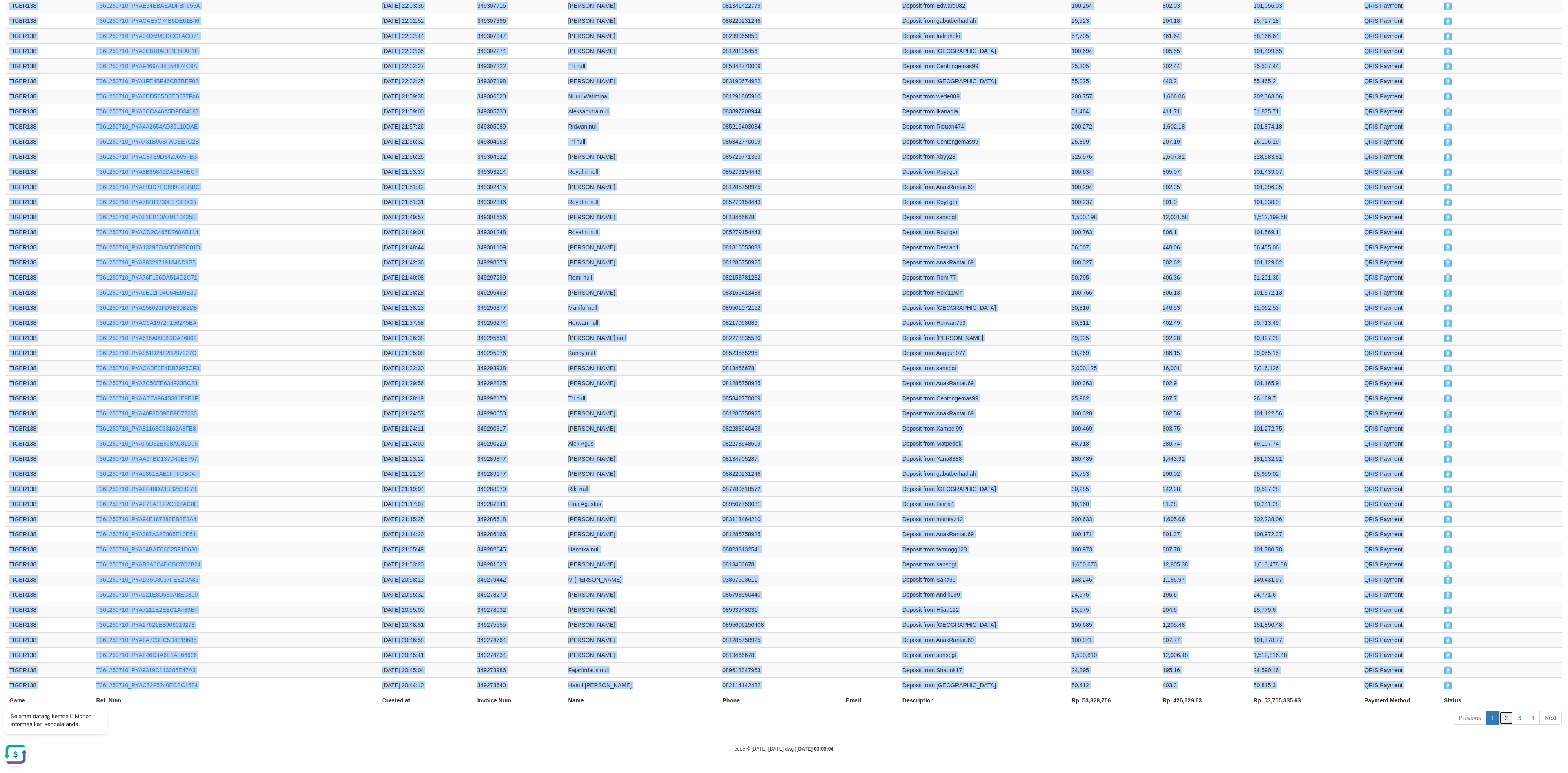 click on "2" at bounding box center (1506, 718) 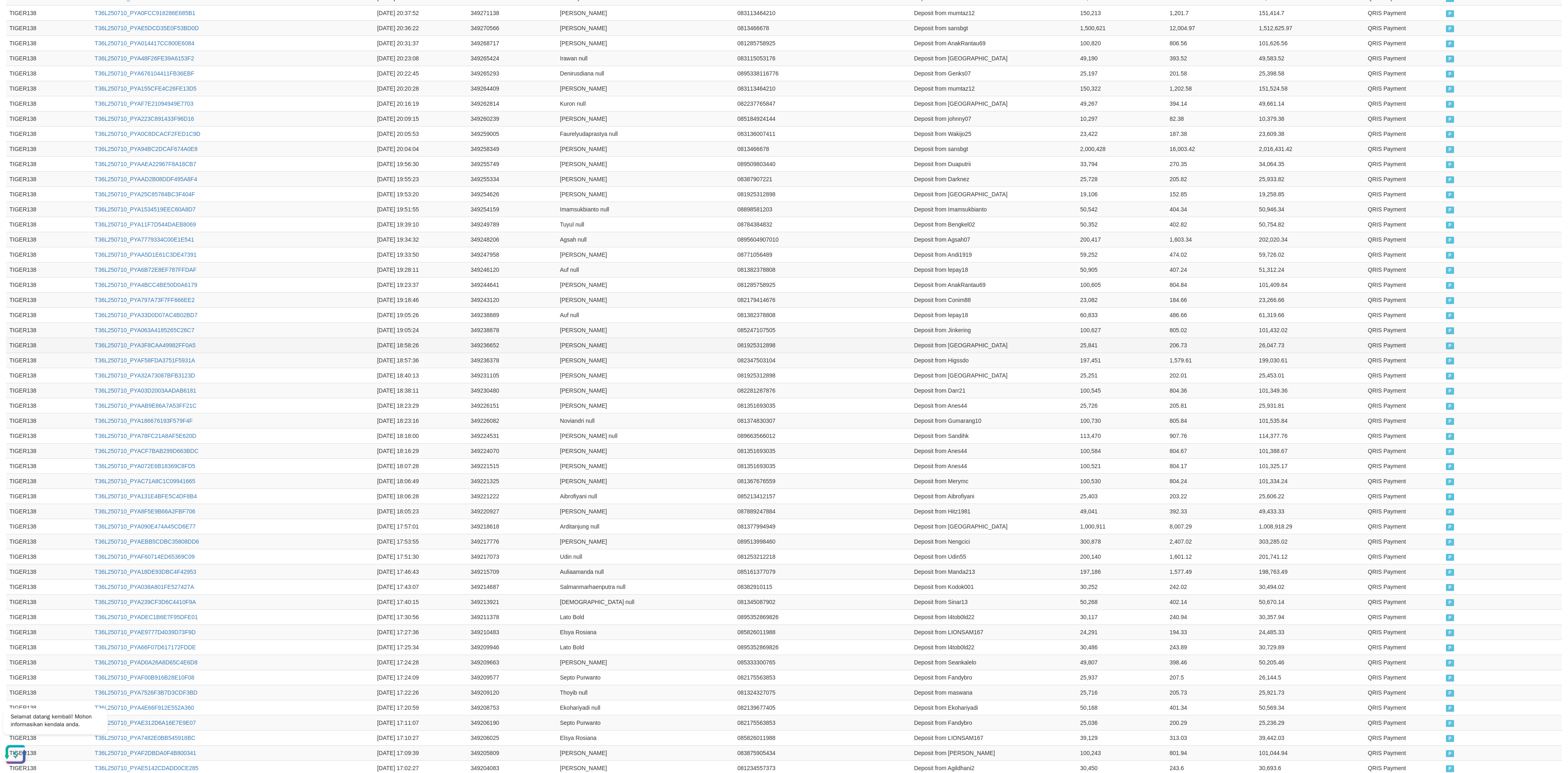 scroll, scrollTop: 0, scrollLeft: 0, axis: both 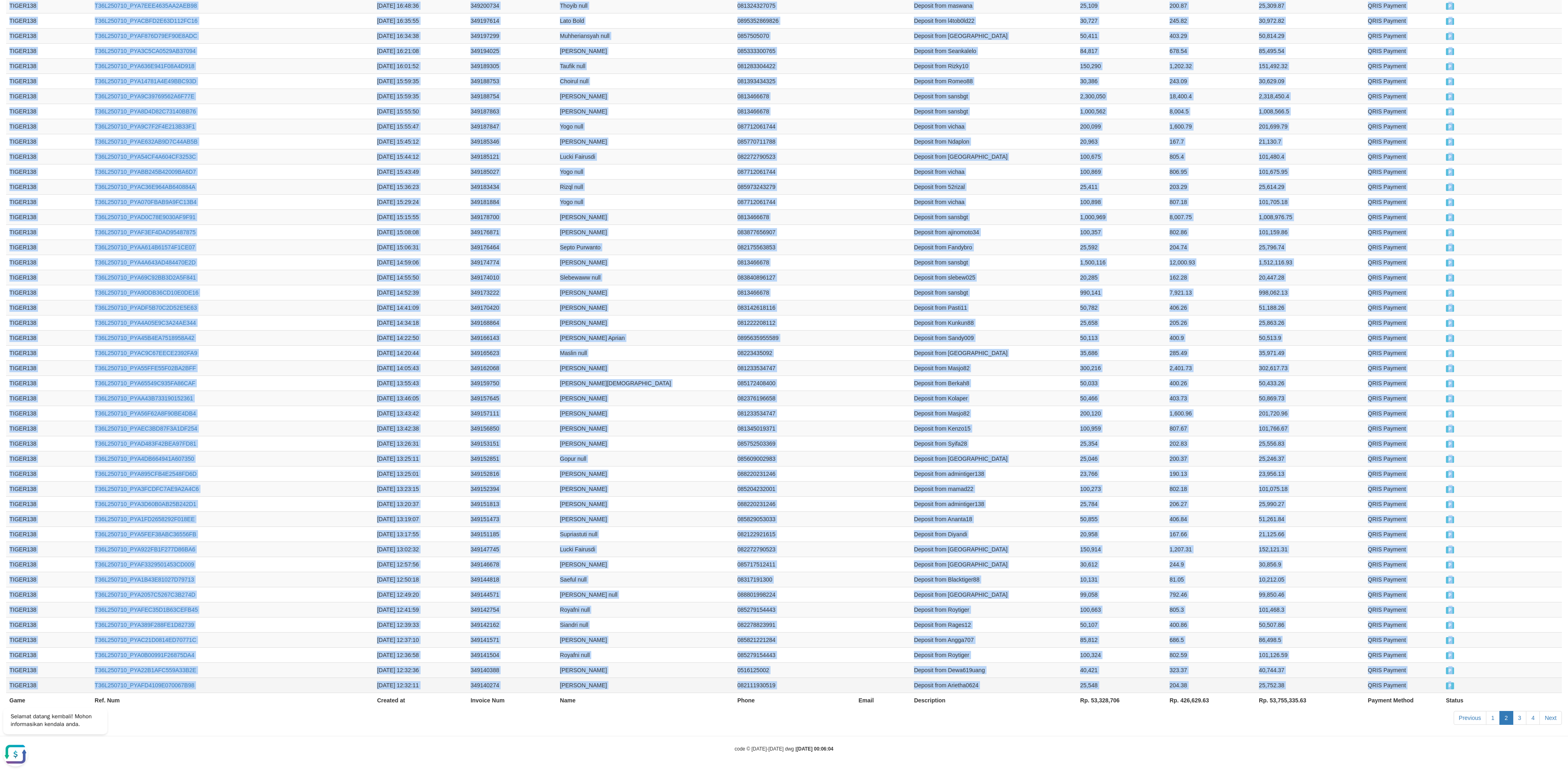 drag, startPoint x: 6, startPoint y: 321, endPoint x: 1459, endPoint y: 689, distance: 1498.8772 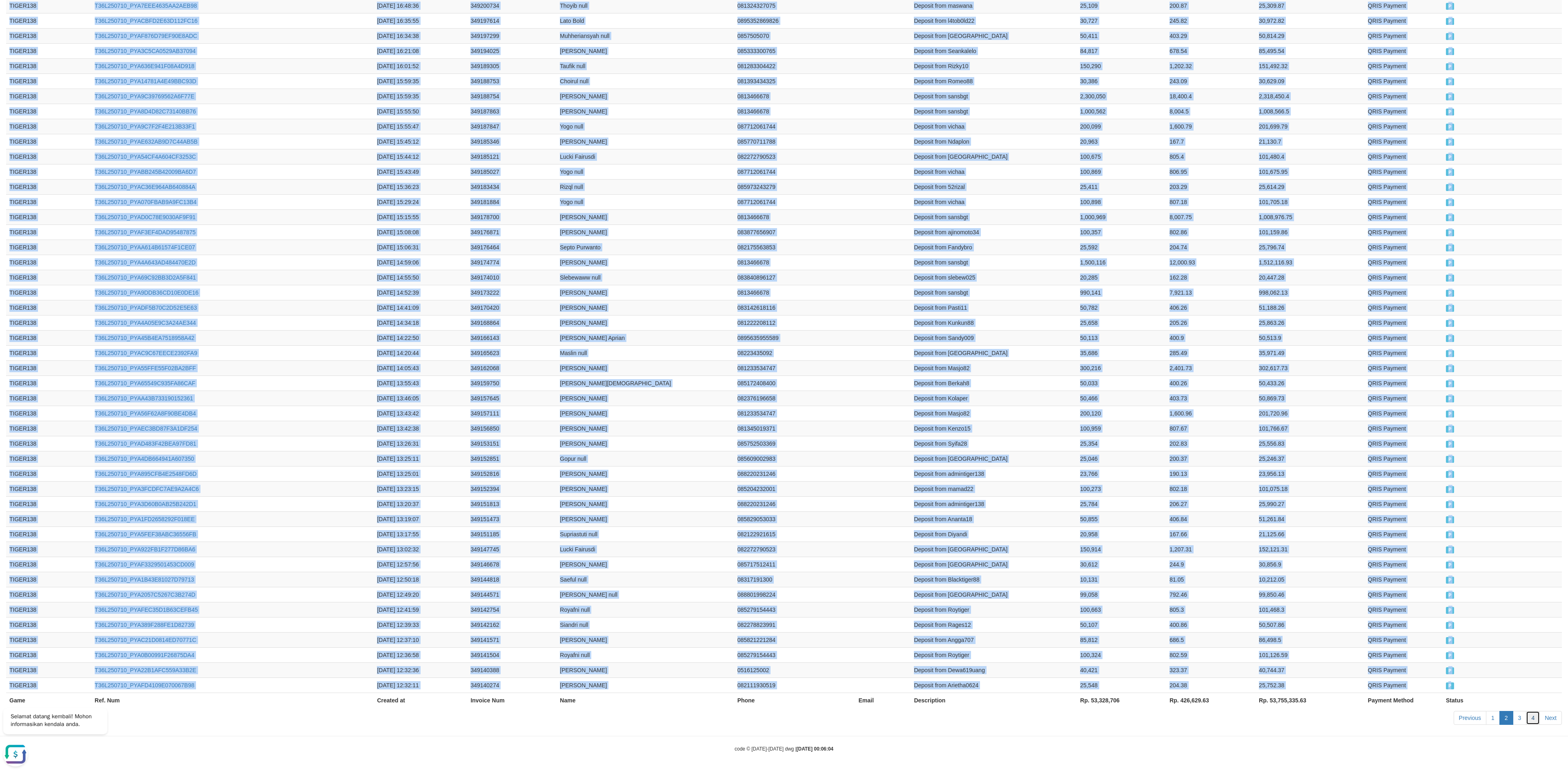 click on "4" at bounding box center (1533, 718) 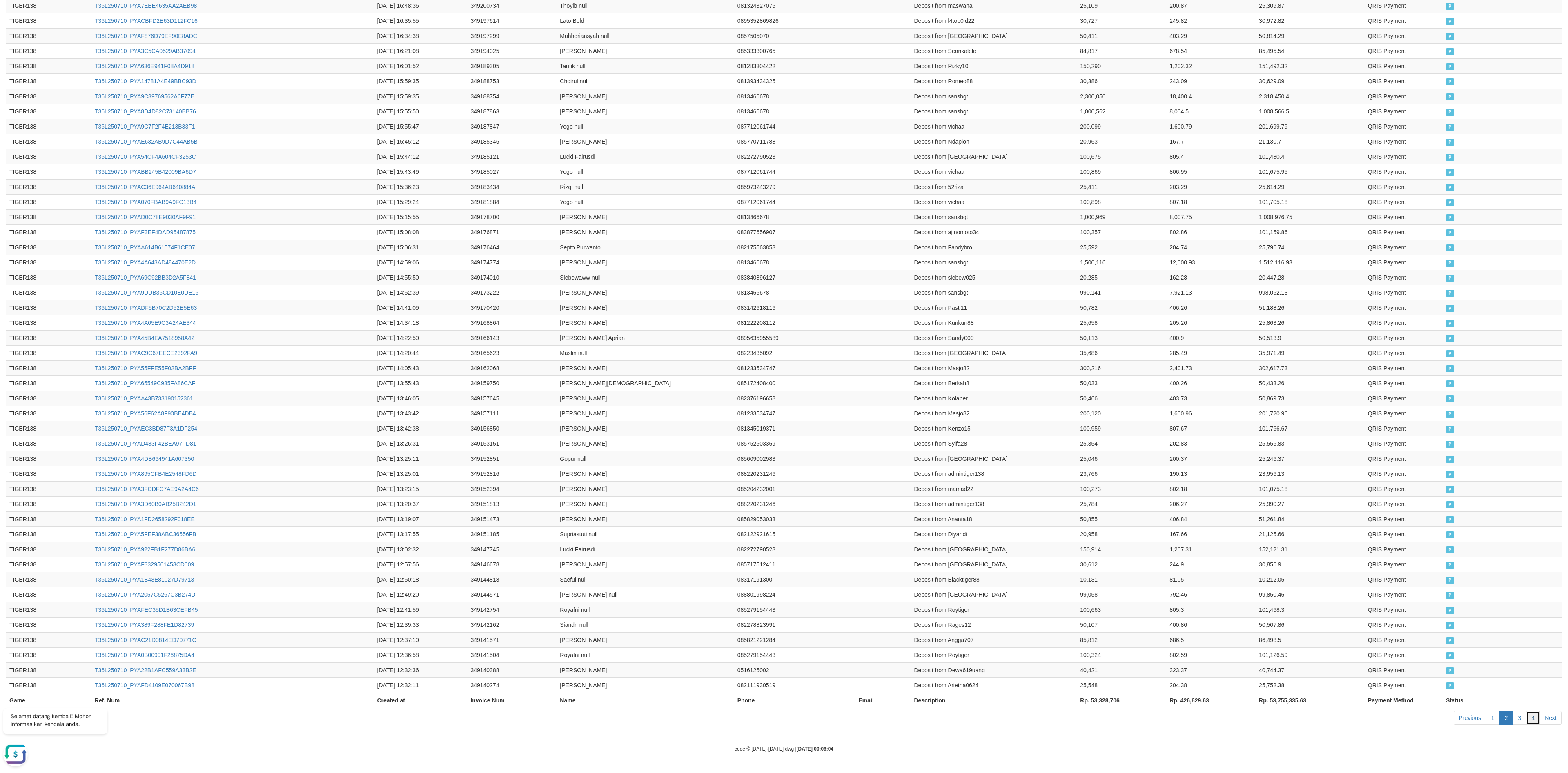 scroll, scrollTop: 0, scrollLeft: 0, axis: both 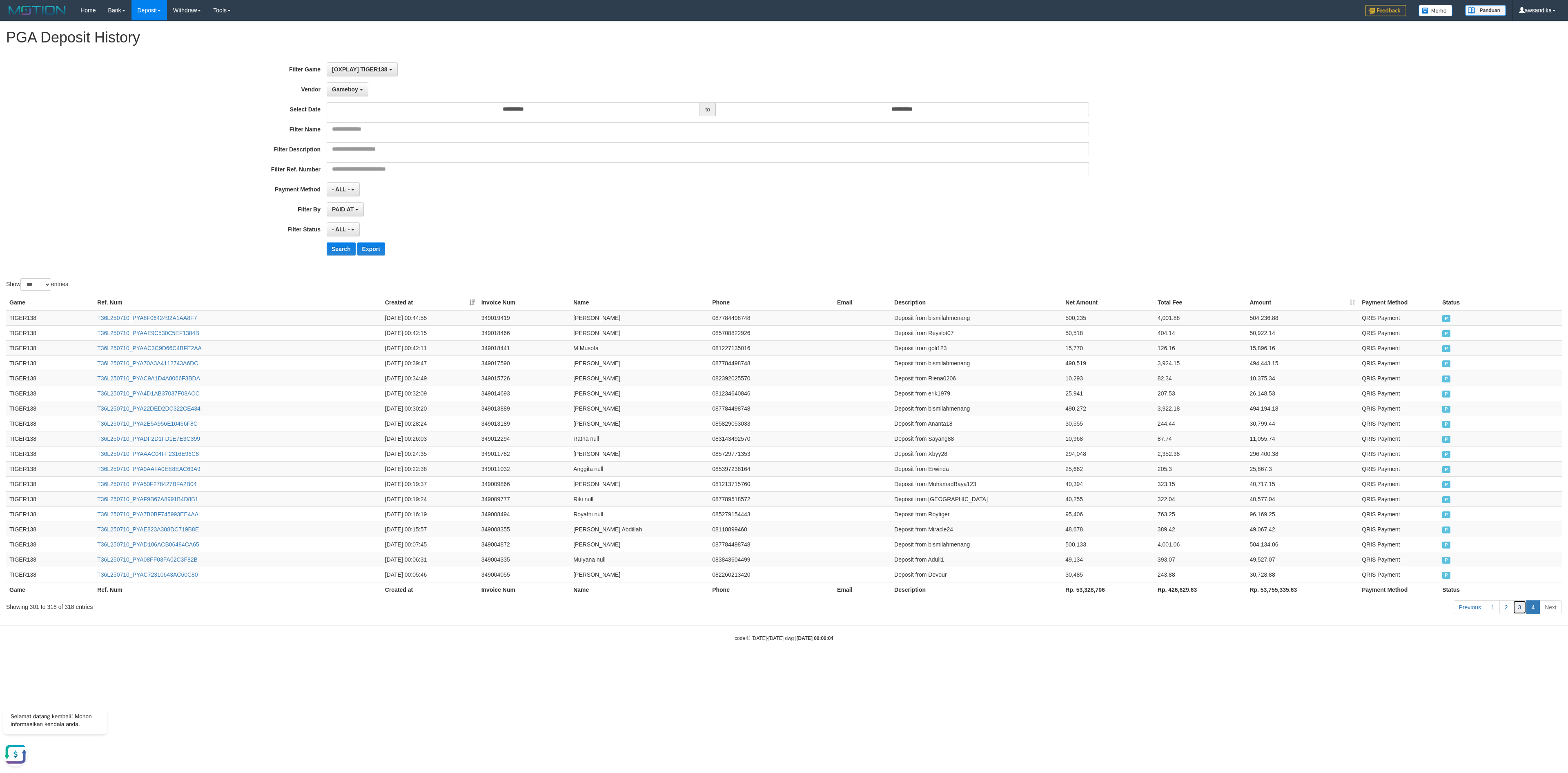 click on "3" at bounding box center [1520, 607] 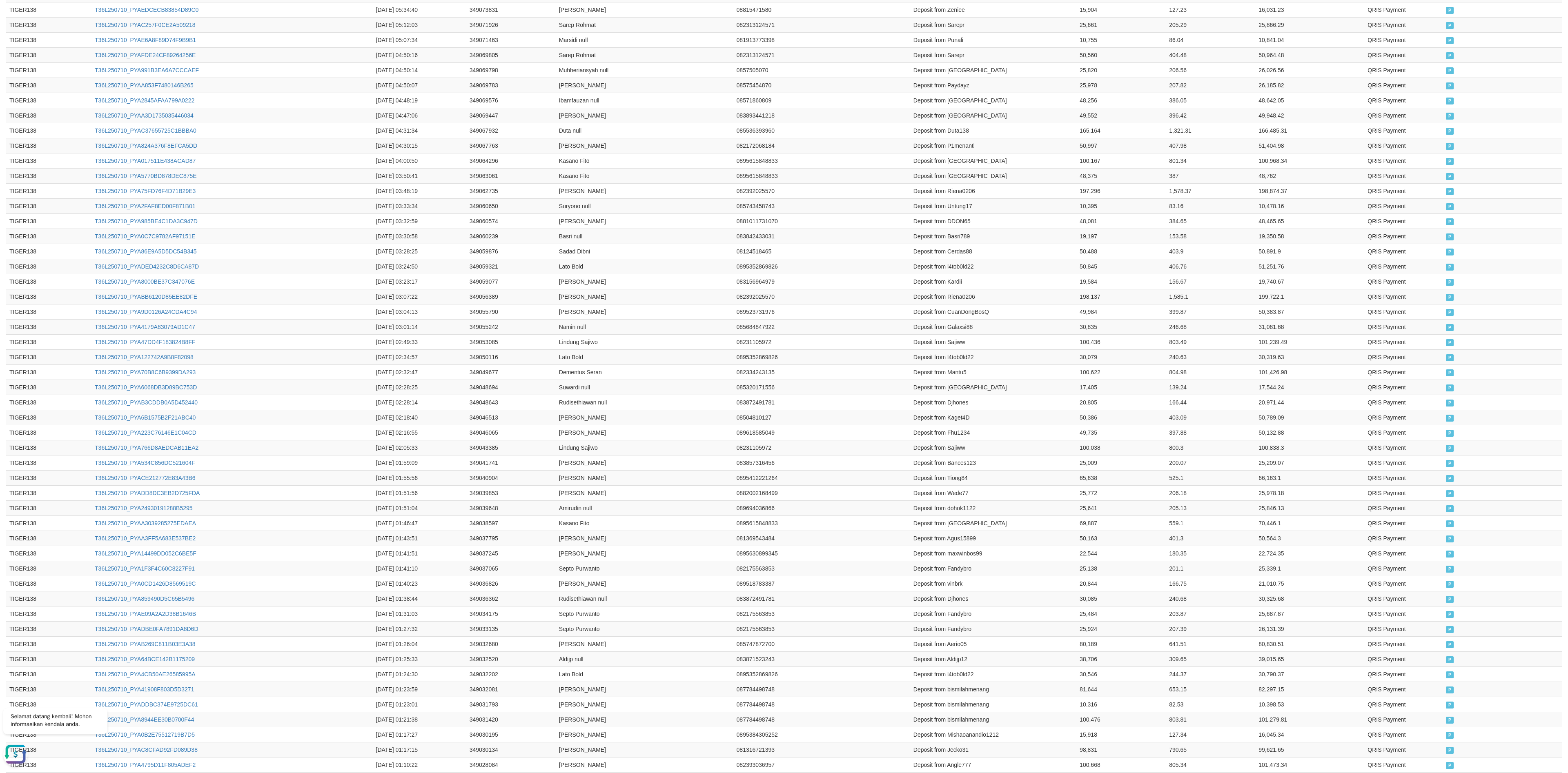 scroll, scrollTop: 1175, scrollLeft: 0, axis: vertical 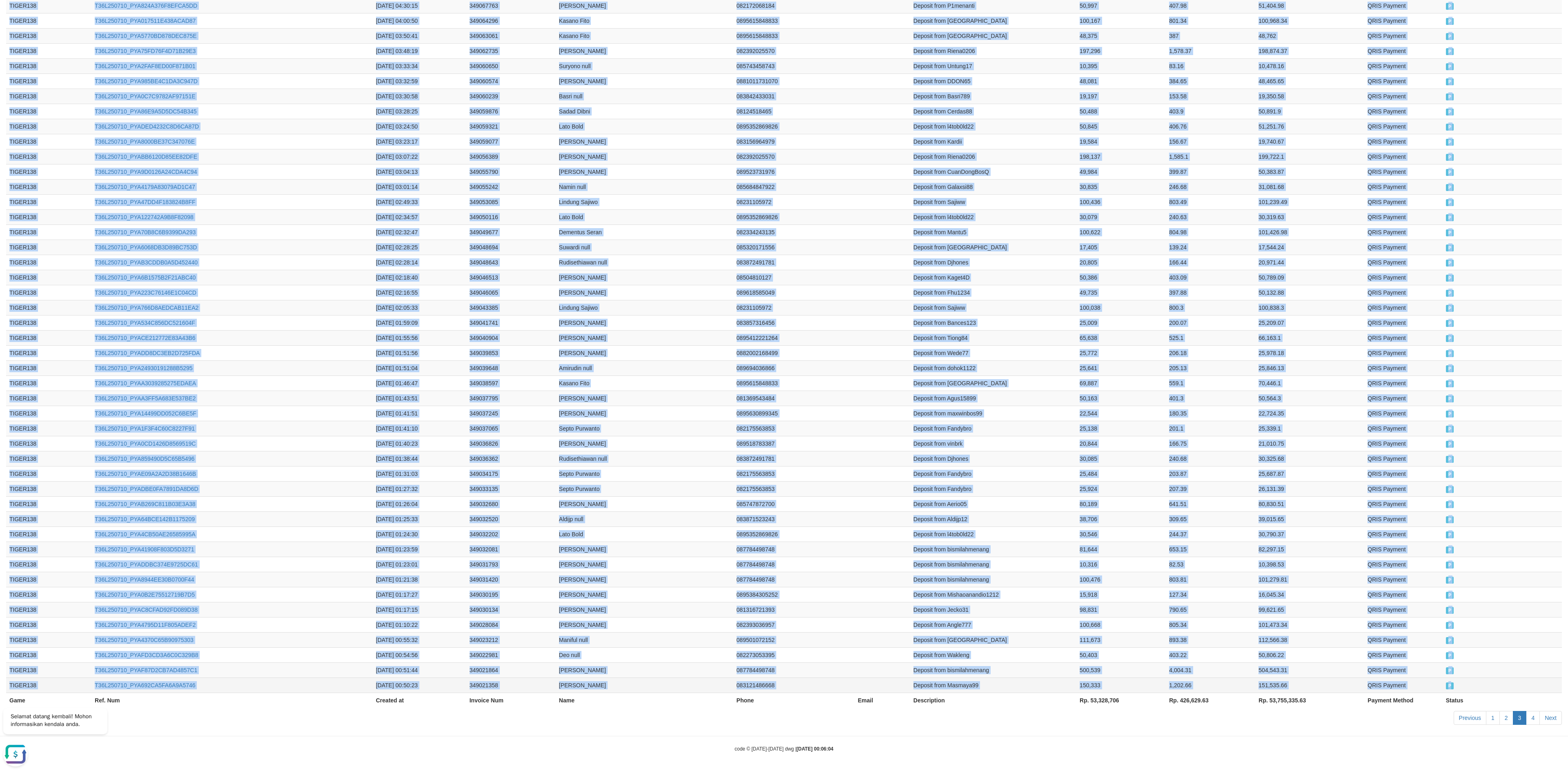 drag, startPoint x: 2, startPoint y: 325, endPoint x: 1503, endPoint y: 683, distance: 1543.1024 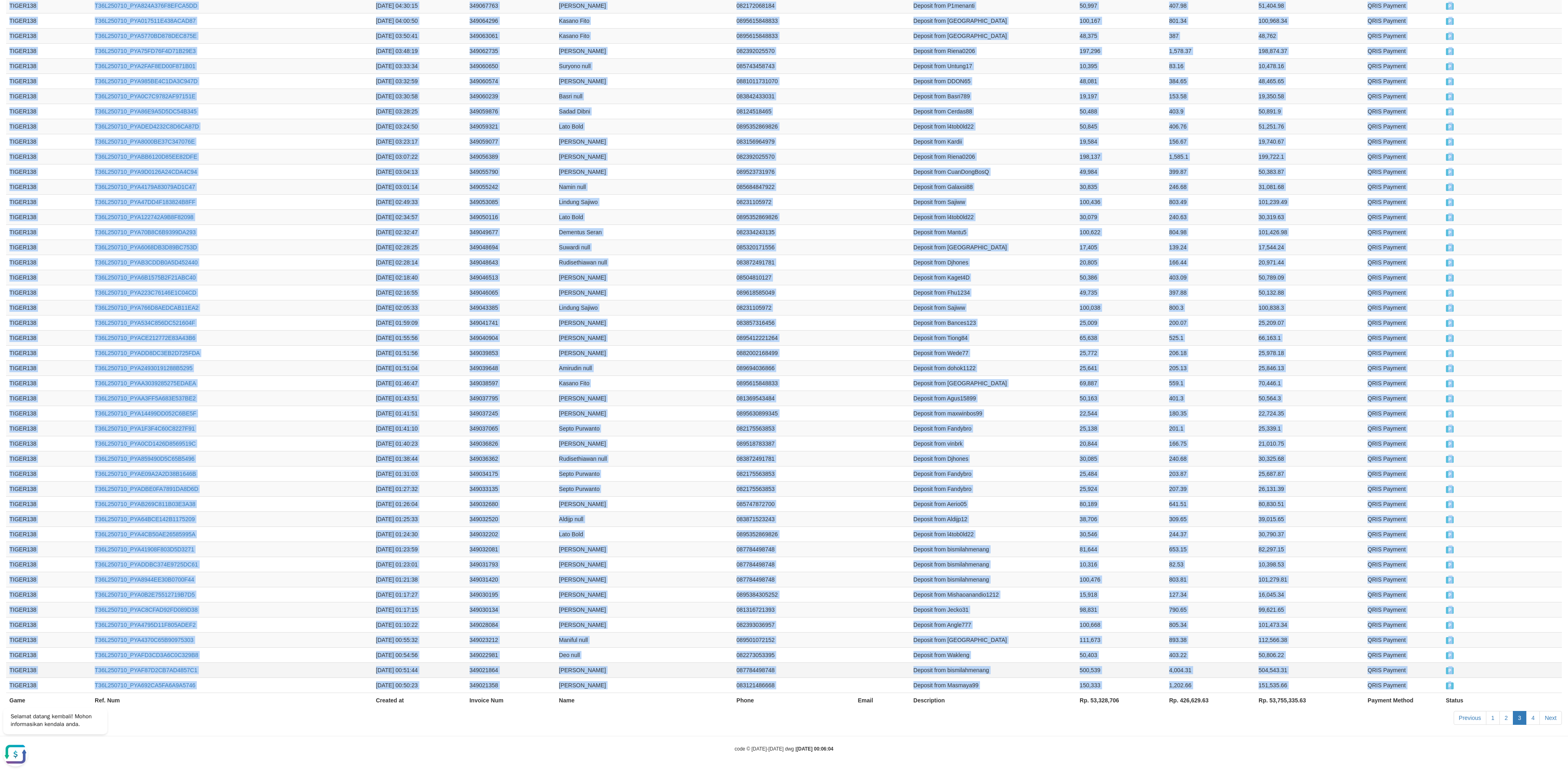 copy on "TIGER138 T36L250710_PYA13D07BDB9BEEBFD6 [DATE] 12:31:27 349140069 Royafni null 085279154443 Deposit from Roytiger 100,488 803.9 101,291.9 QRIS Payment P   TIGER138 T36L250710_PYAB1D85EEF70EE39FC [DATE] 12:21:06 349137391 Sufiansyah null 087886158749 Deposit from Sufiansyah 30,803 246.42 31,049.42 QRIS Payment P   TIGER138 T36L250710_PYA28D4930D253D5EC4 [DATE] 12:19:15 349136921 Apipudin null 082311514848 Deposit from Dzaki1 25,416 203.33 25,619.33 QRIS Payment P   TIGER138 T36L250710_PYAF51D0120498073A0 [DATE] 12:15:11 349135899 Jennypratiwi null 081277903727 Deposit from jjeeennye 10,169 81.35 10,250.35 QRIS Payment P   TIGER138 T36L250710_PYA31C92052D44100FA [DATE] 12:12:11 349135148 Royafni null 085279154443 Deposit from Roytiger 45,660 365.28 46,025.28 QRIS Payment P   TIGER138 T36L250710_PYA386E07AE8663CF7D [DATE] 12:11:09 349134899 Adibramadani null 088232713208 Deposit from [GEOGRAPHIC_DATA] 25,054 200.43 25,254.43 QRIS Payment P   TIGER138 T36L250710_PYA6A69A8E5C2482735 [DATE]..." 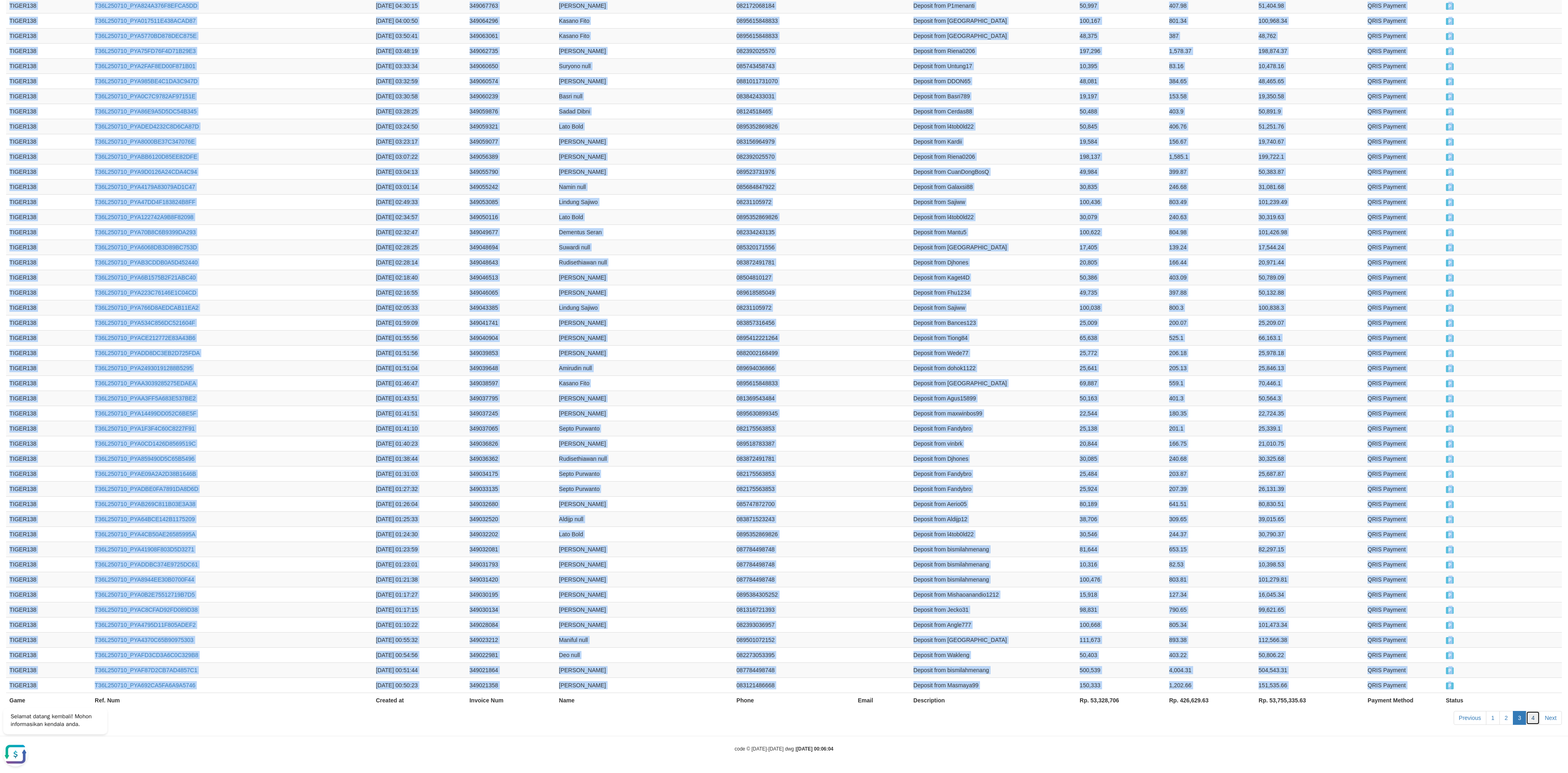click on "4" at bounding box center [1533, 718] 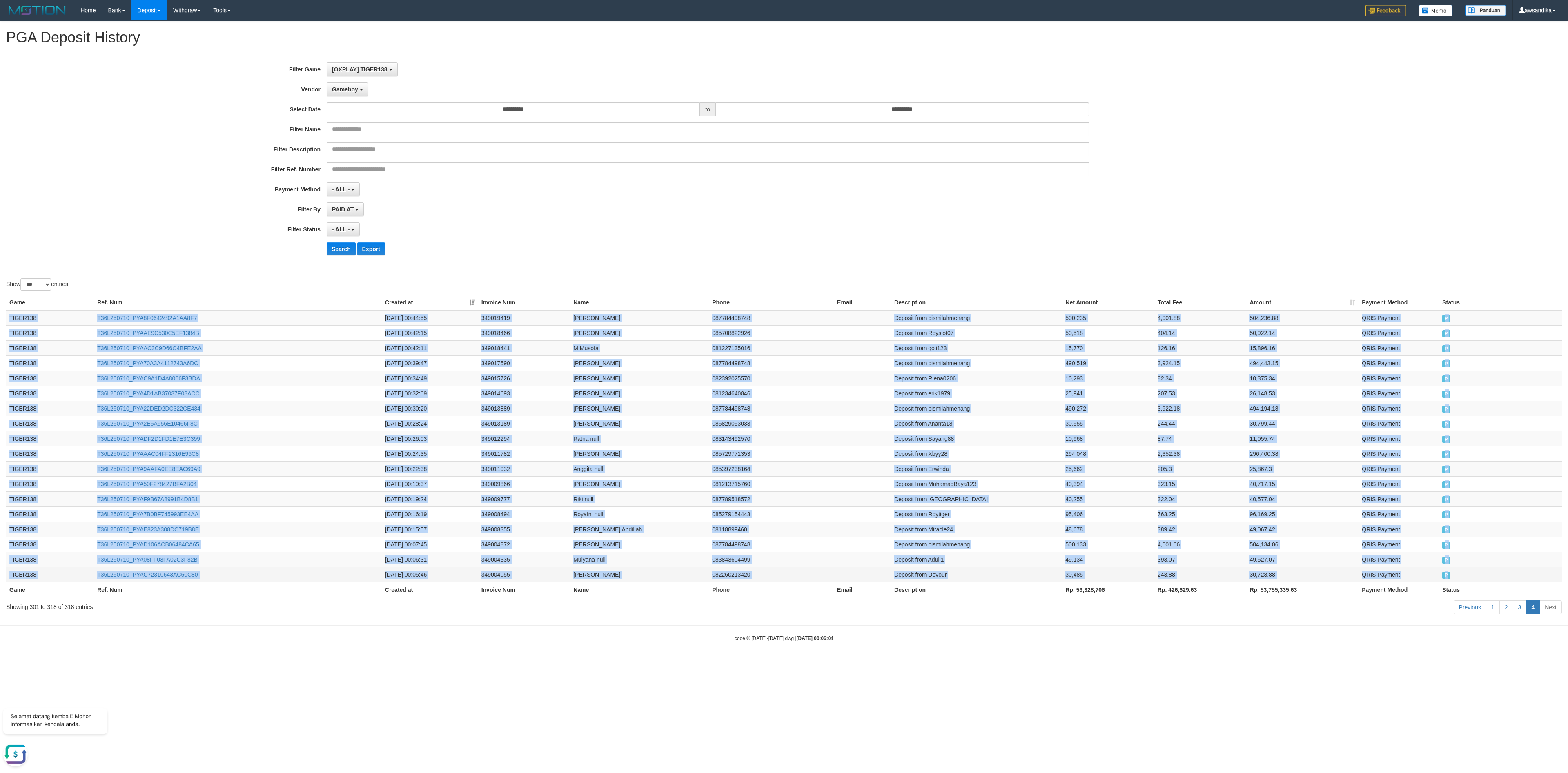 drag, startPoint x: 4, startPoint y: 326, endPoint x: 1485, endPoint y: 585, distance: 1503.4766 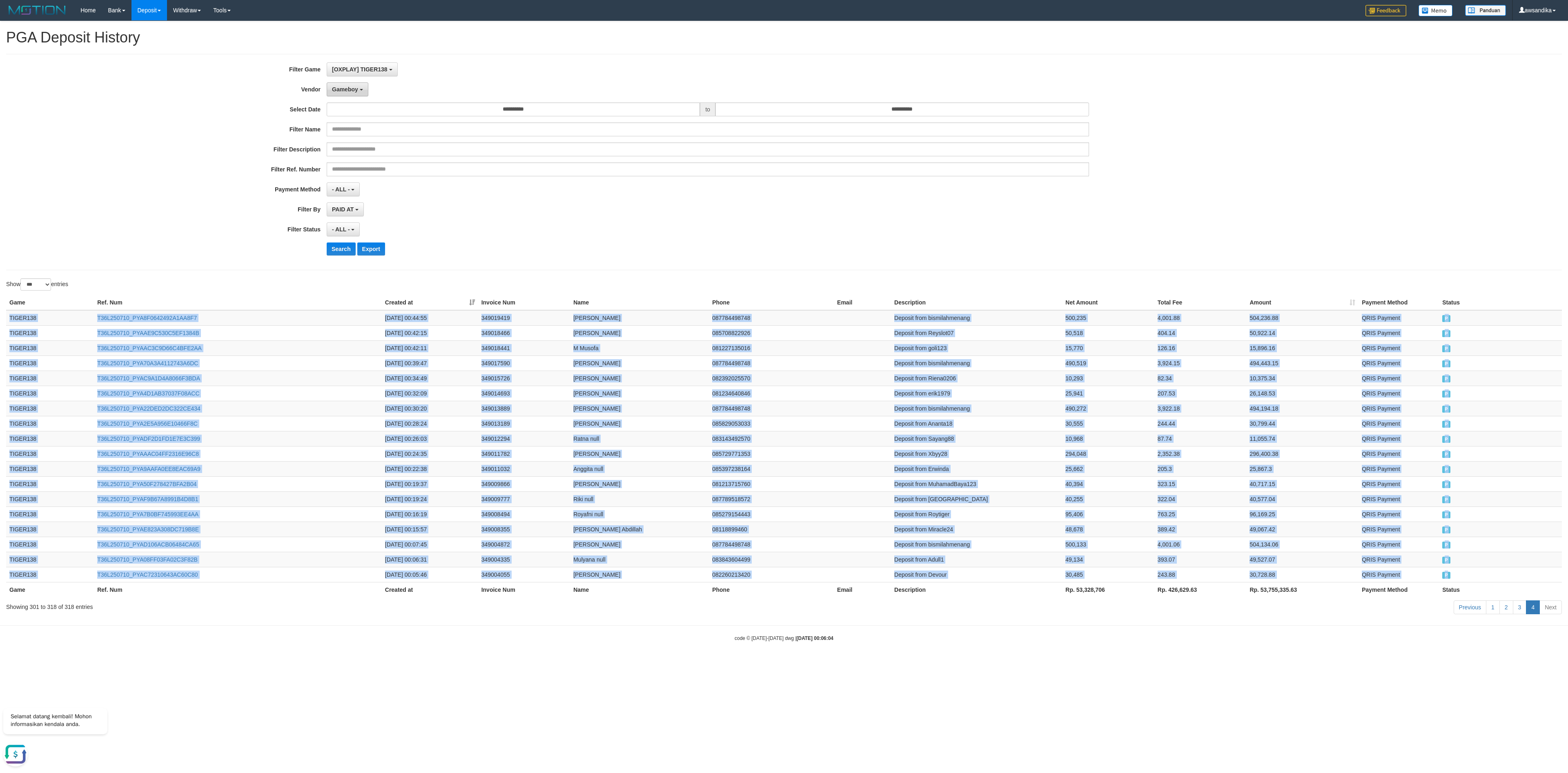 click on "Gameboy" at bounding box center (345, 89) 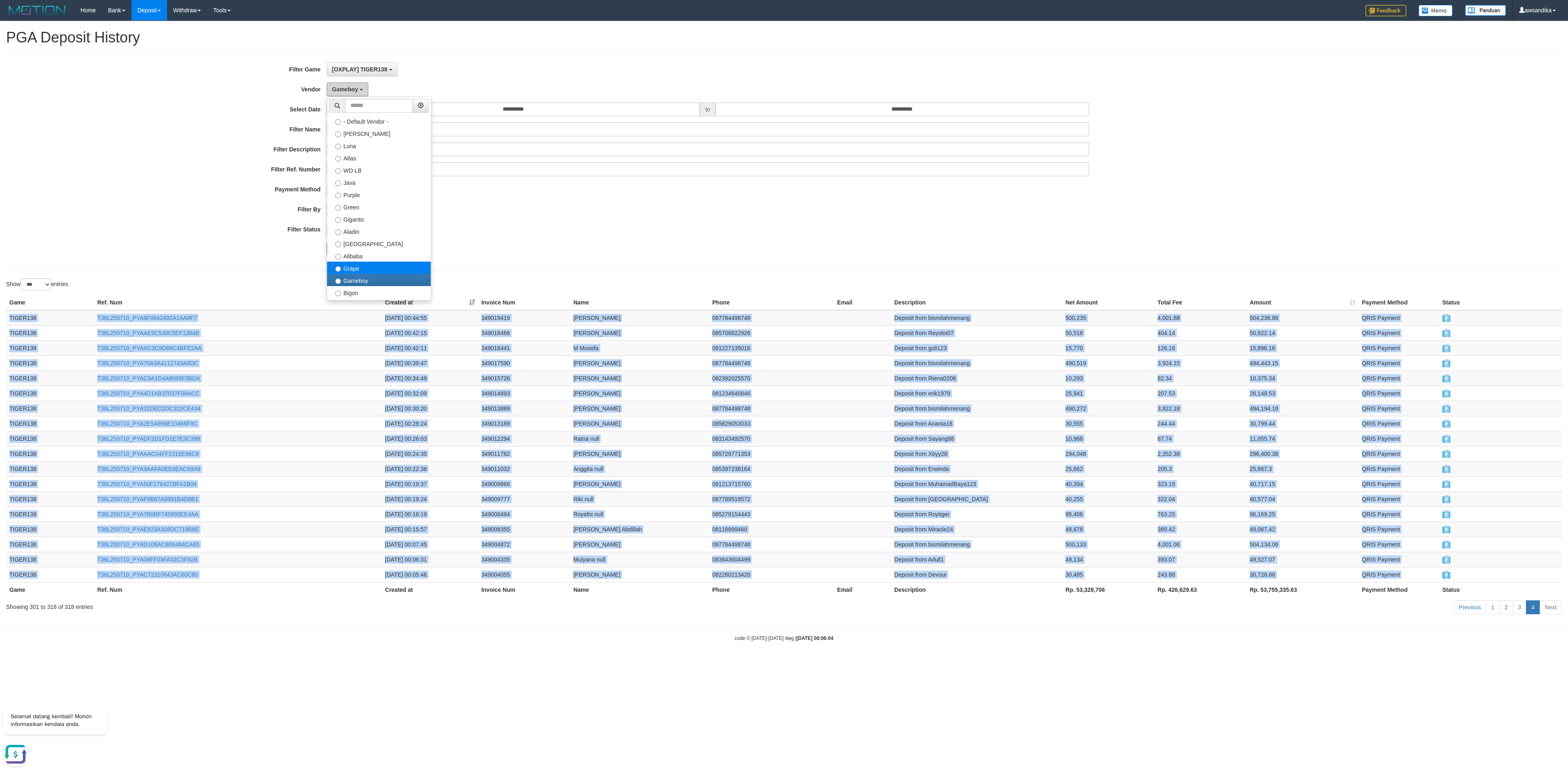 scroll, scrollTop: 114, scrollLeft: 0, axis: vertical 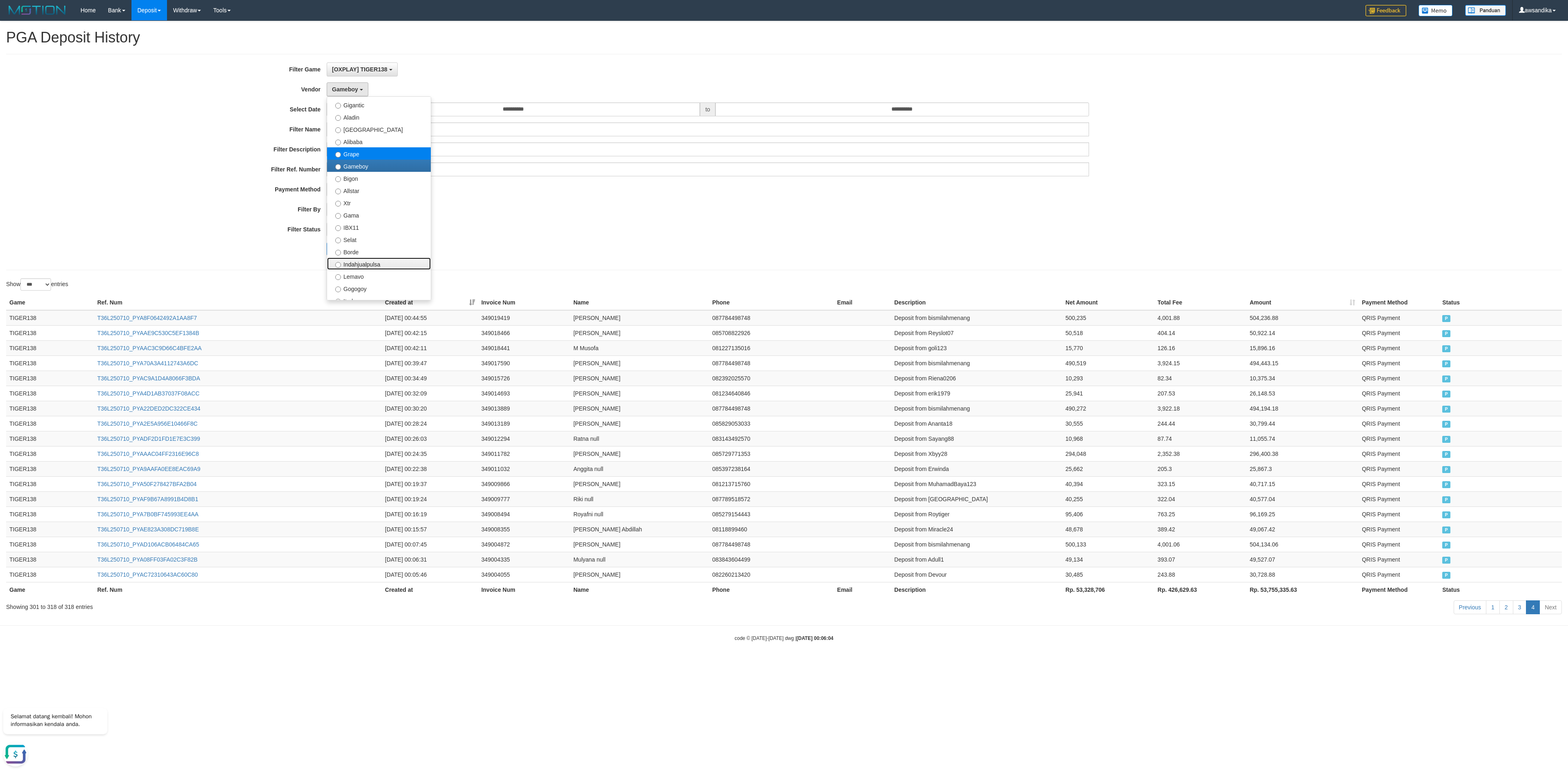 click on "Indahjualpulsa" at bounding box center (379, 264) 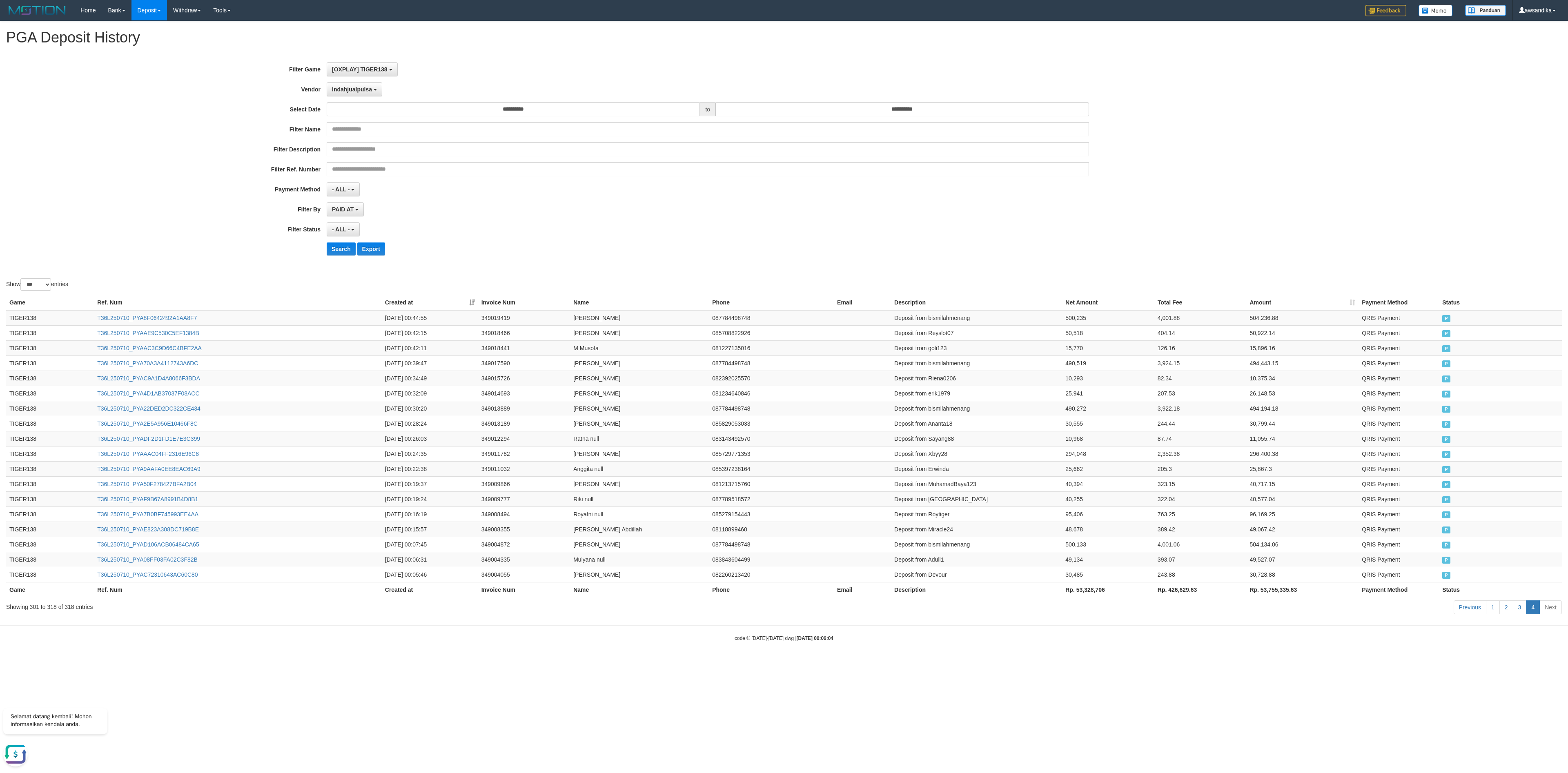 click on "**********" at bounding box center (653, 162) 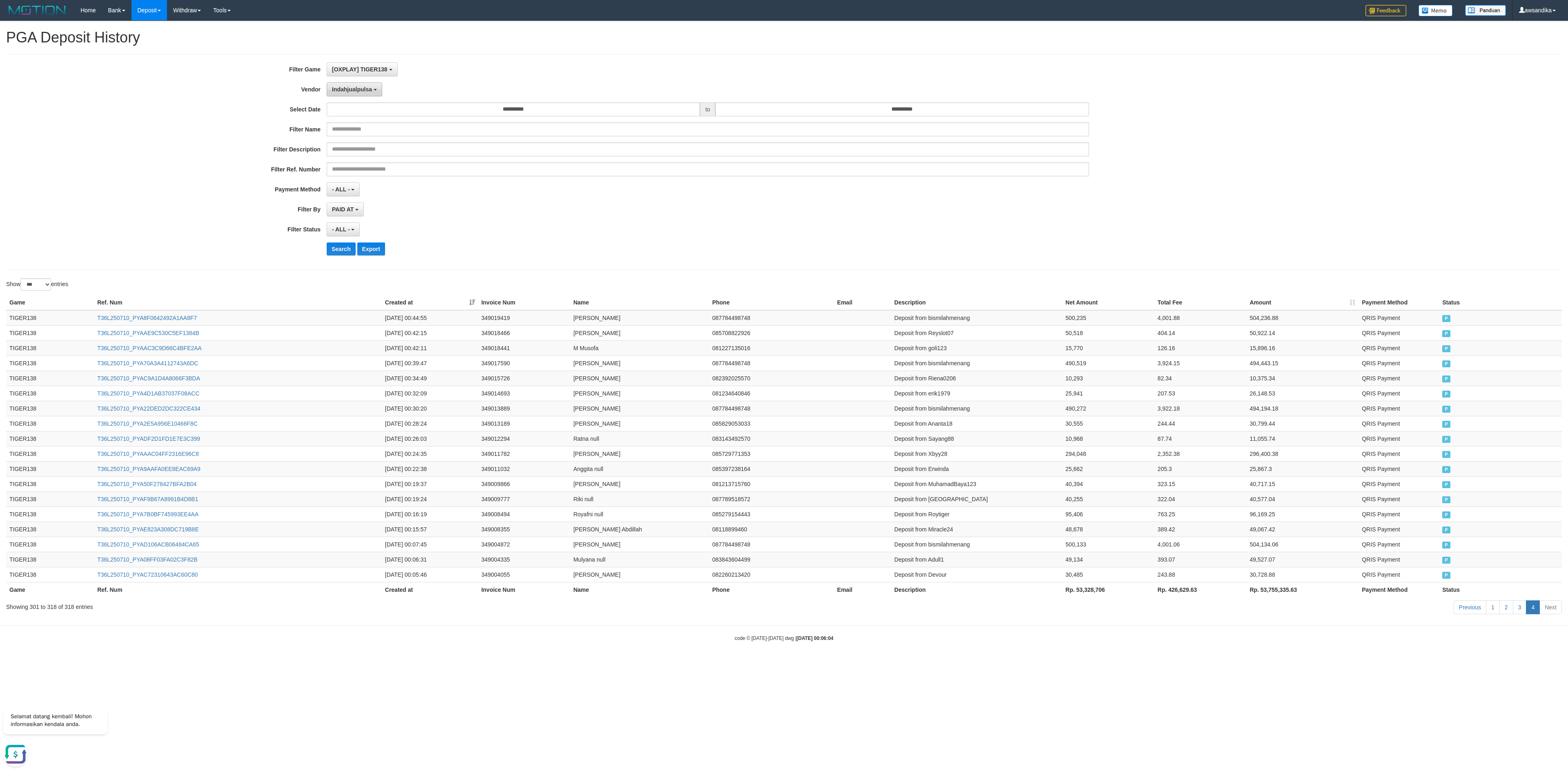 click on "Indahjualpulsa" at bounding box center (352, 89) 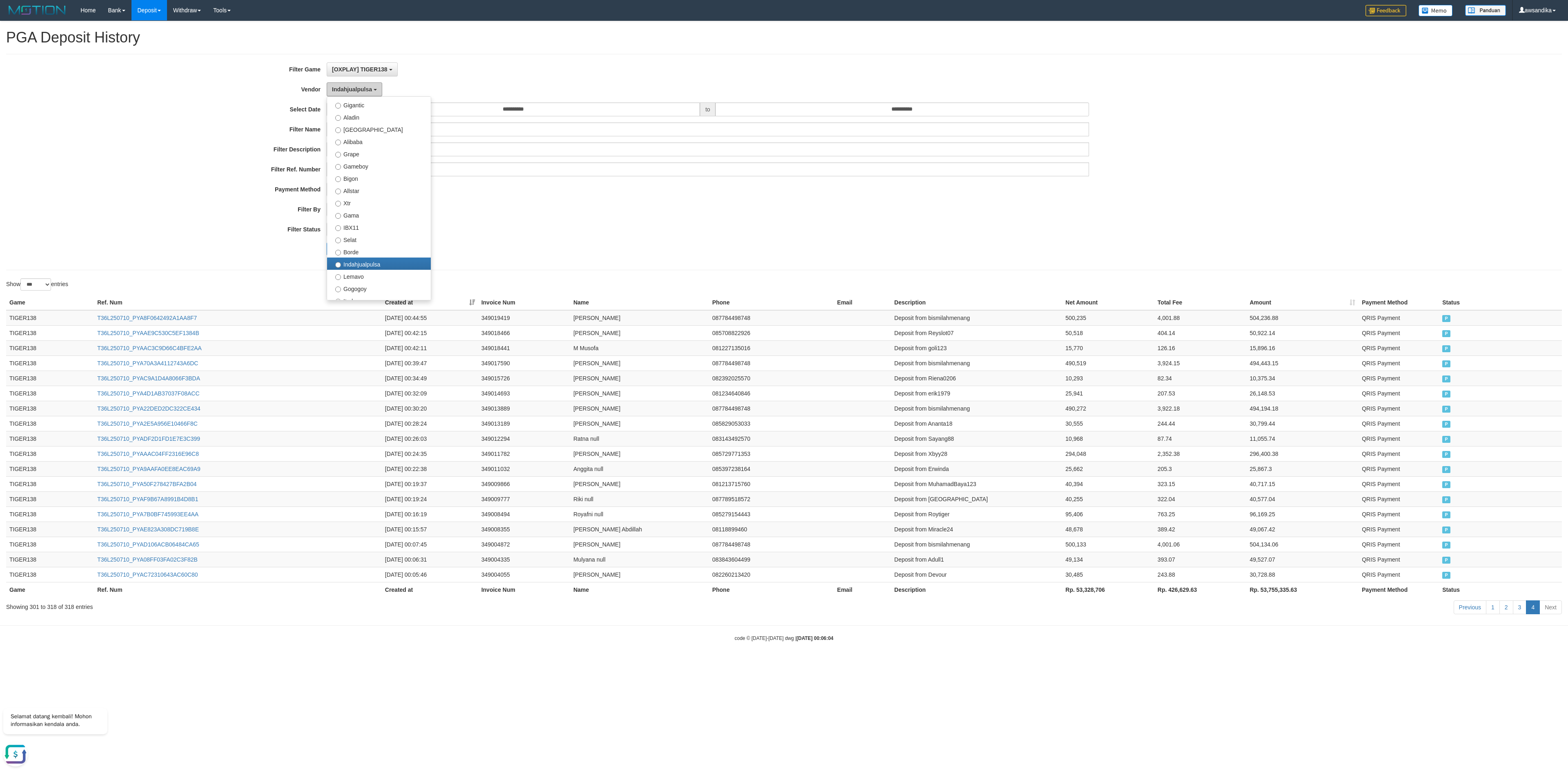 scroll, scrollTop: 282, scrollLeft: 0, axis: vertical 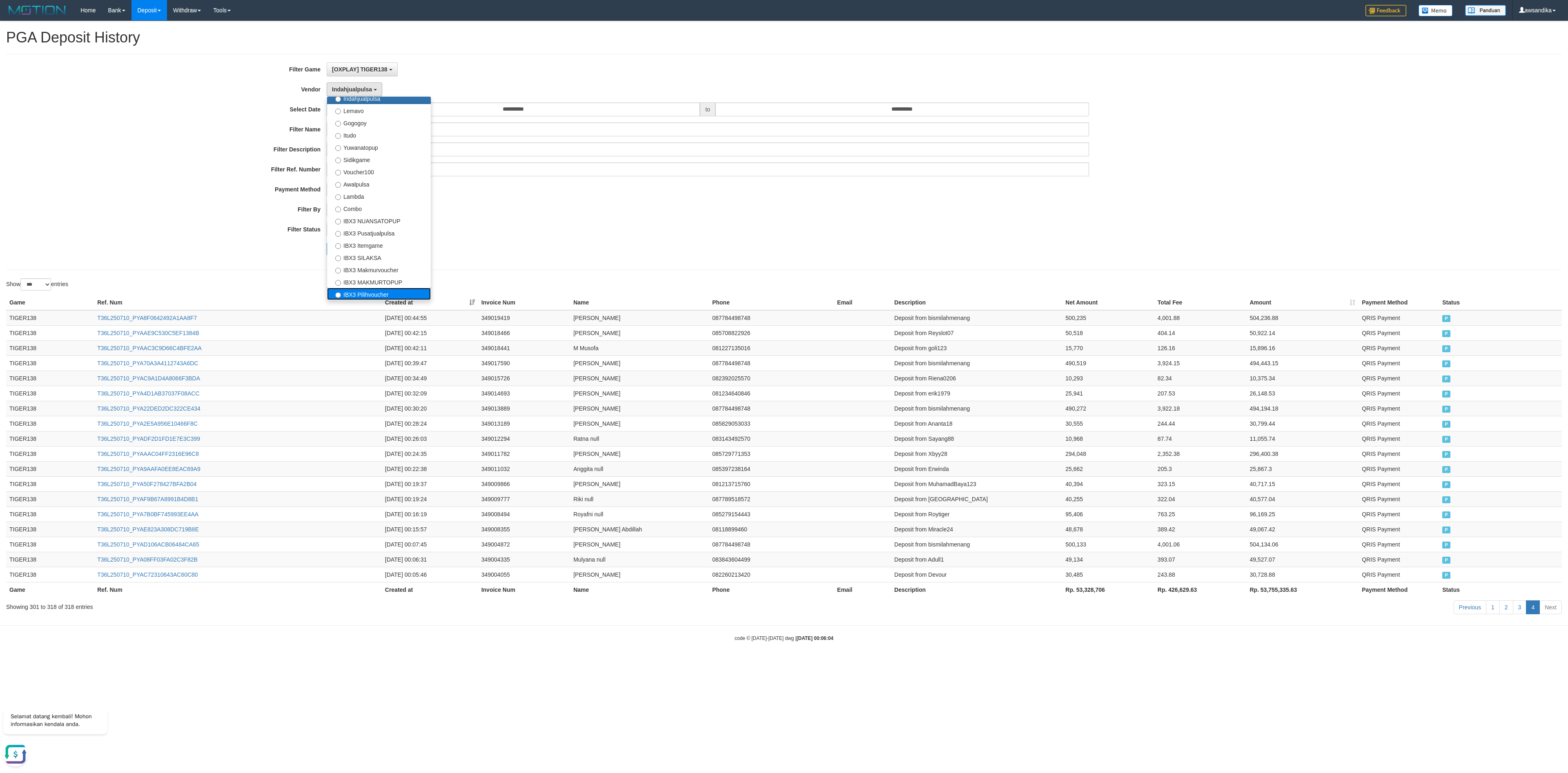click on "IBX3 Pilihvoucher" at bounding box center (379, 294) 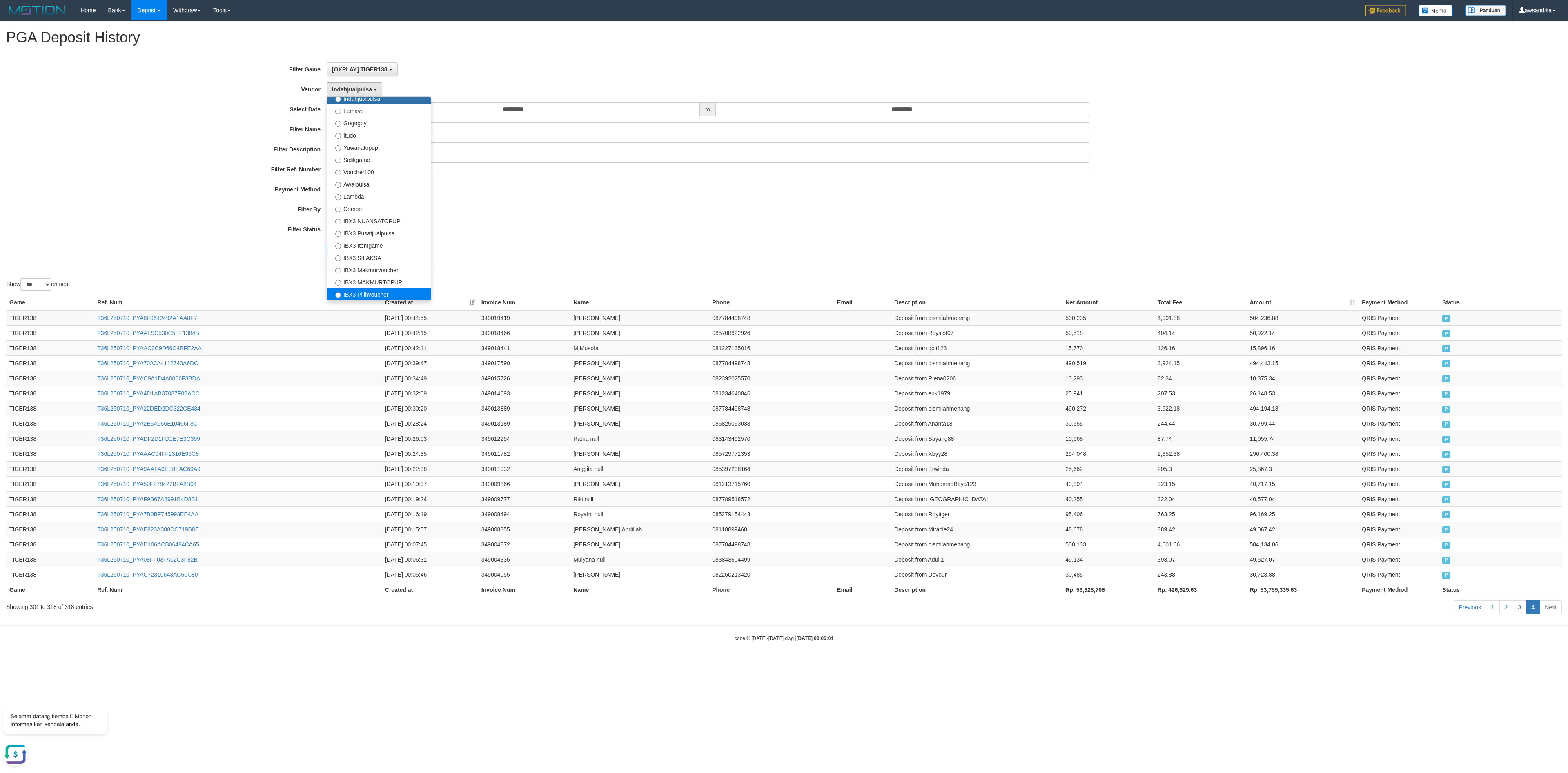 select on "**********" 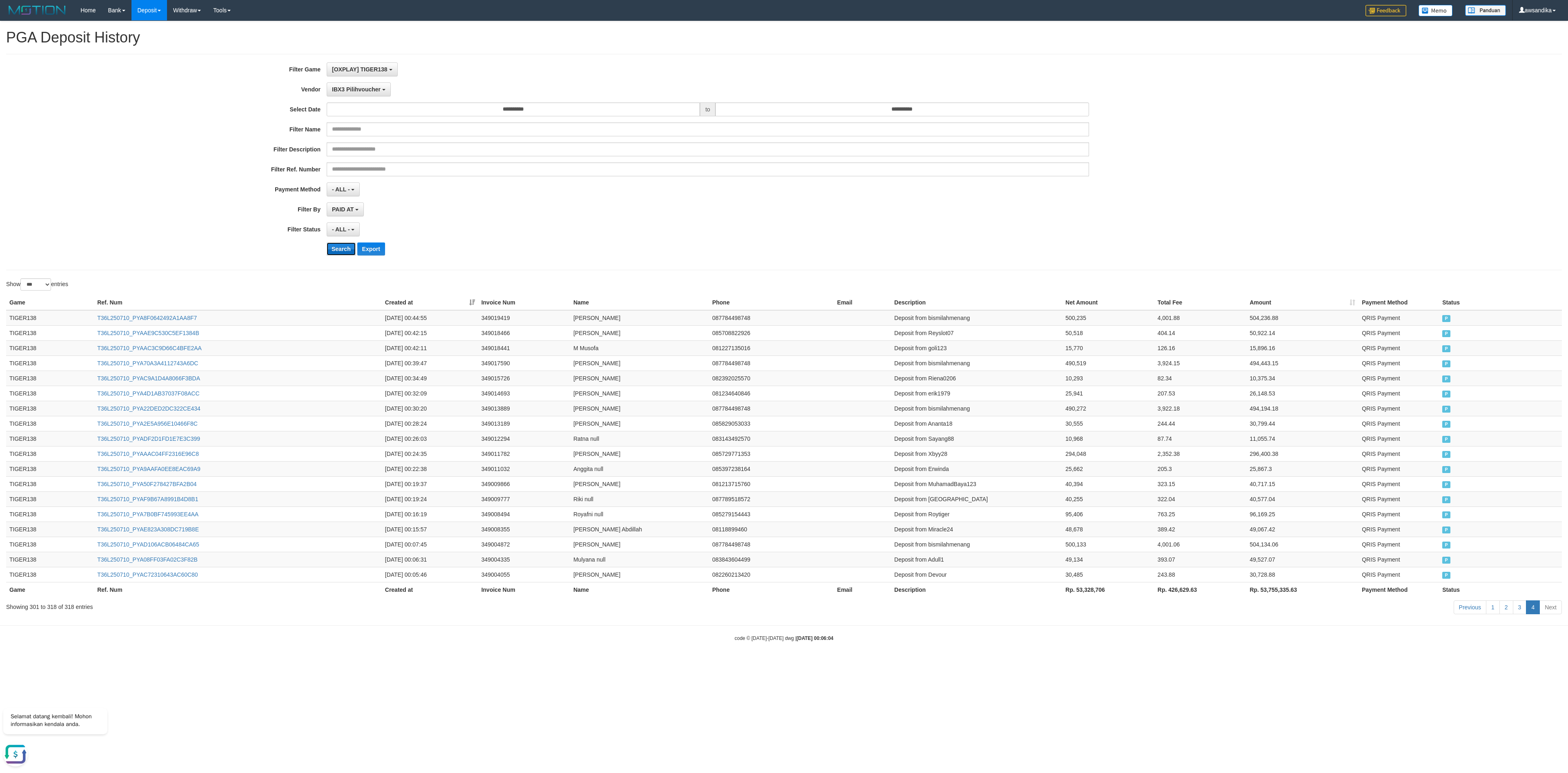 click on "Search" at bounding box center (341, 249) 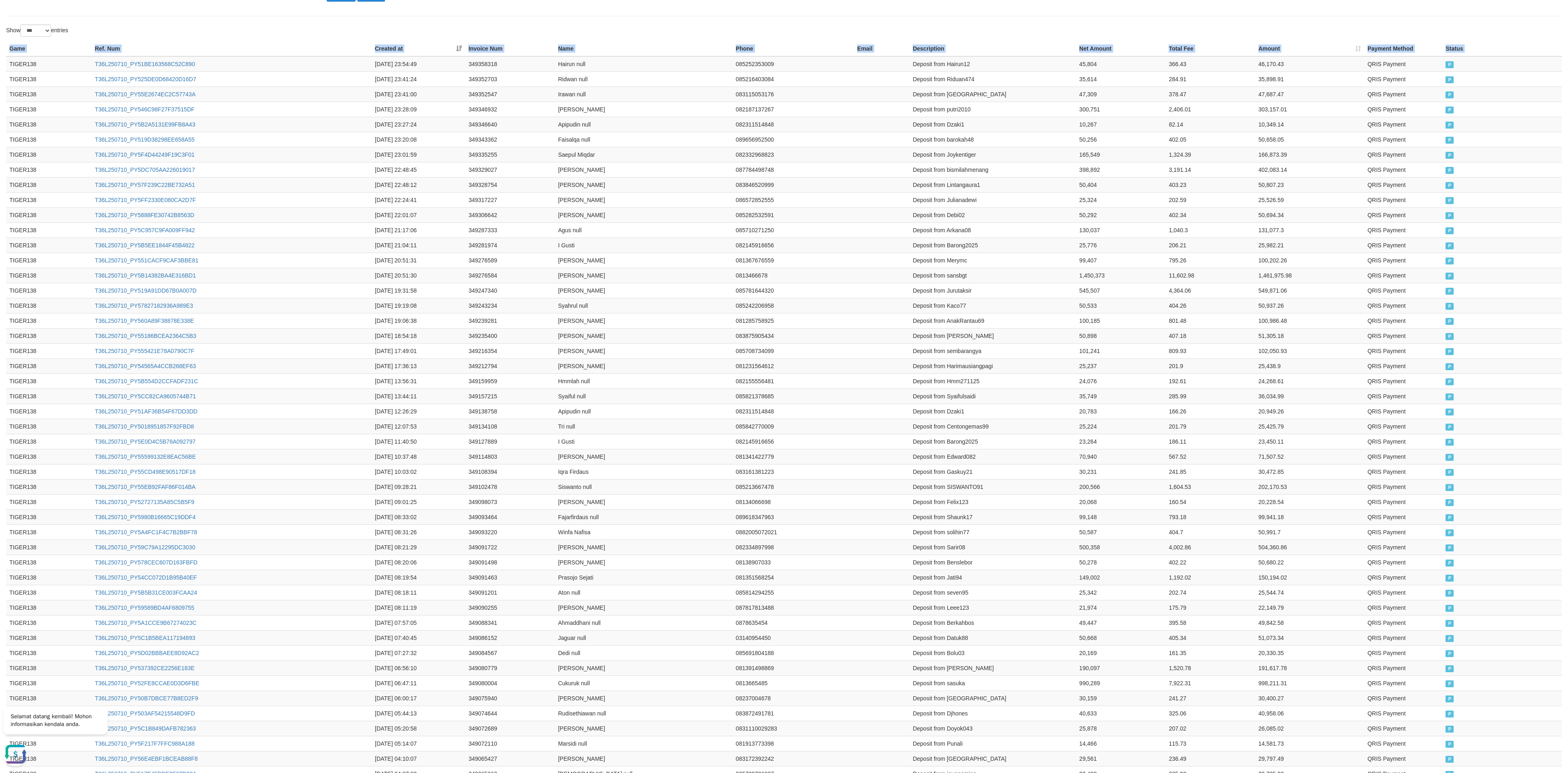 scroll, scrollTop: 508, scrollLeft: 0, axis: vertical 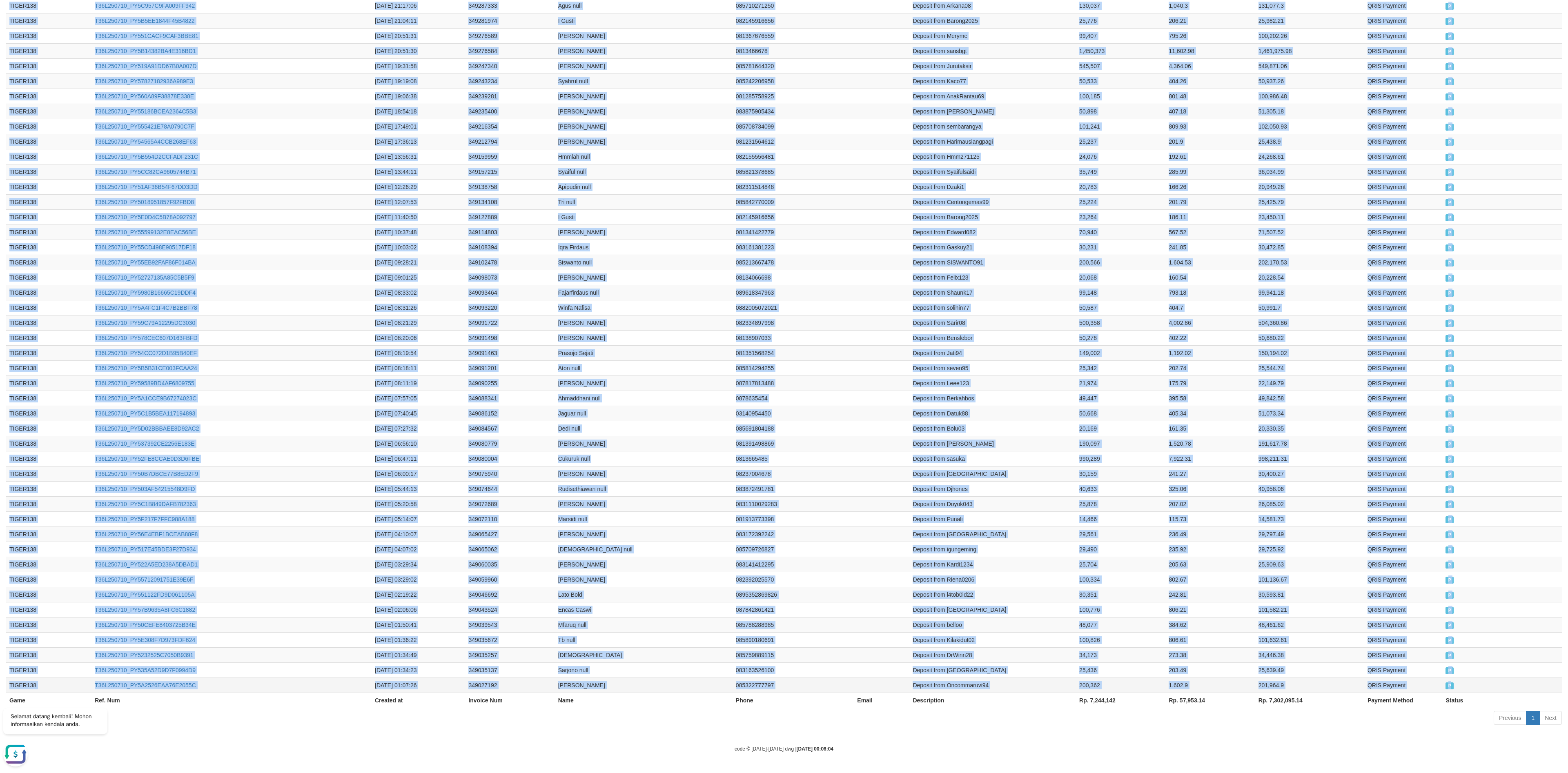 drag, startPoint x: 6, startPoint y: 327, endPoint x: 1479, endPoint y: 691, distance: 1517.3085 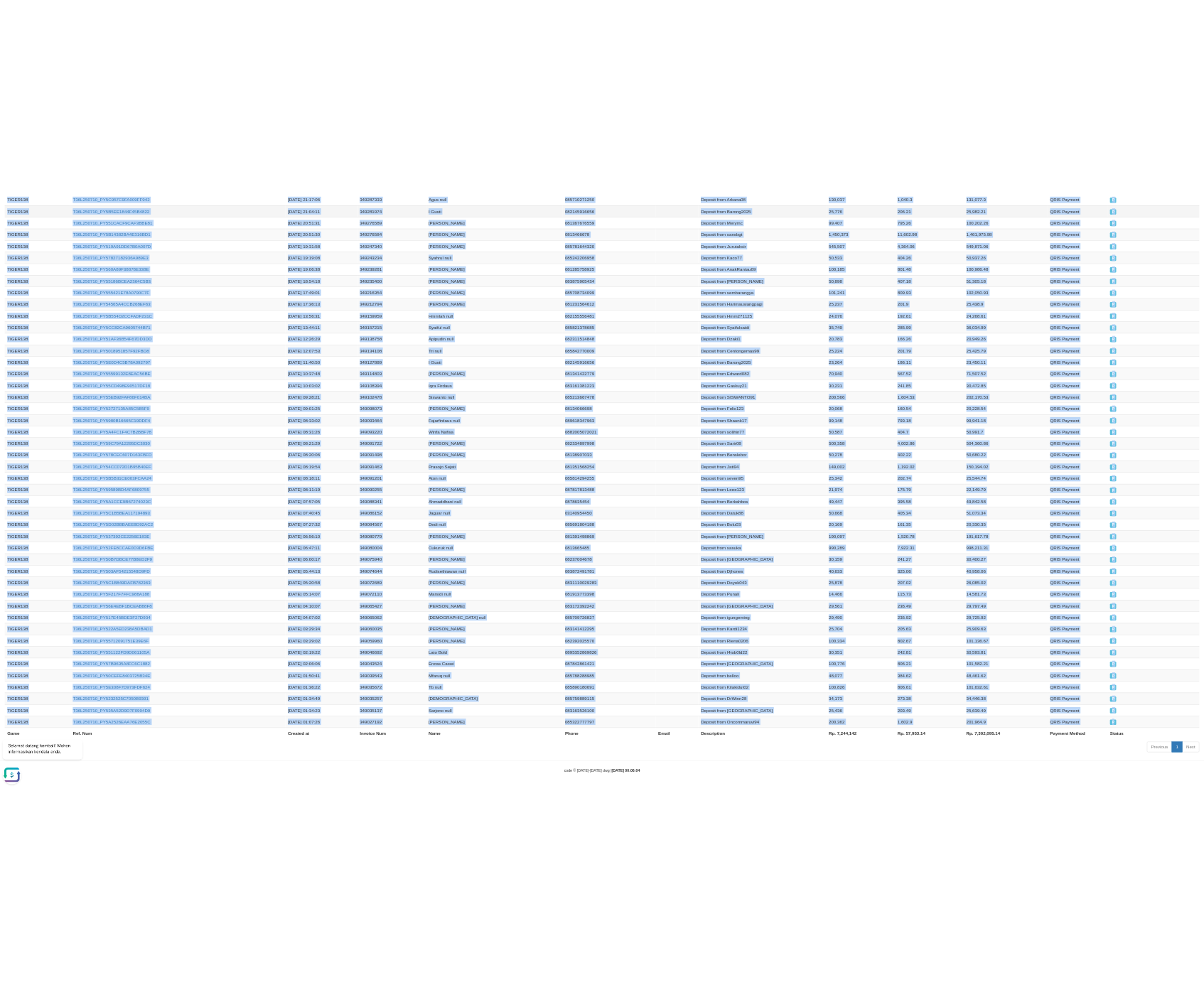 scroll, scrollTop: 1708, scrollLeft: 0, axis: vertical 